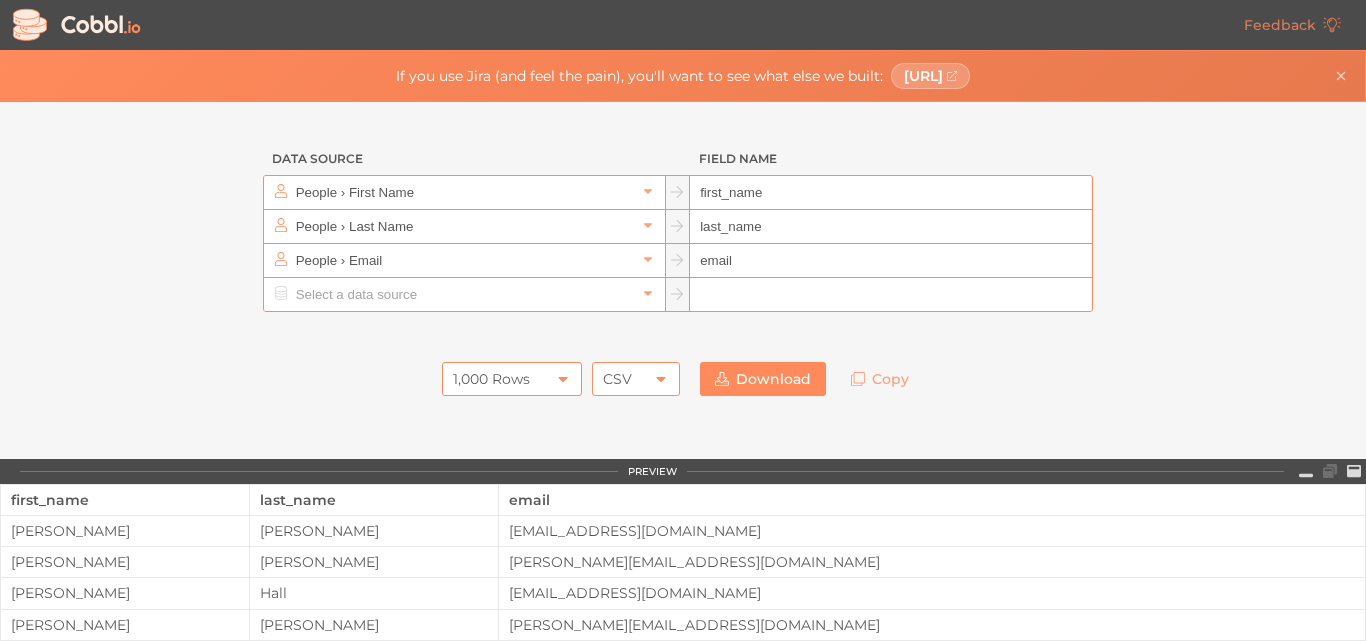 scroll, scrollTop: 0, scrollLeft: 0, axis: both 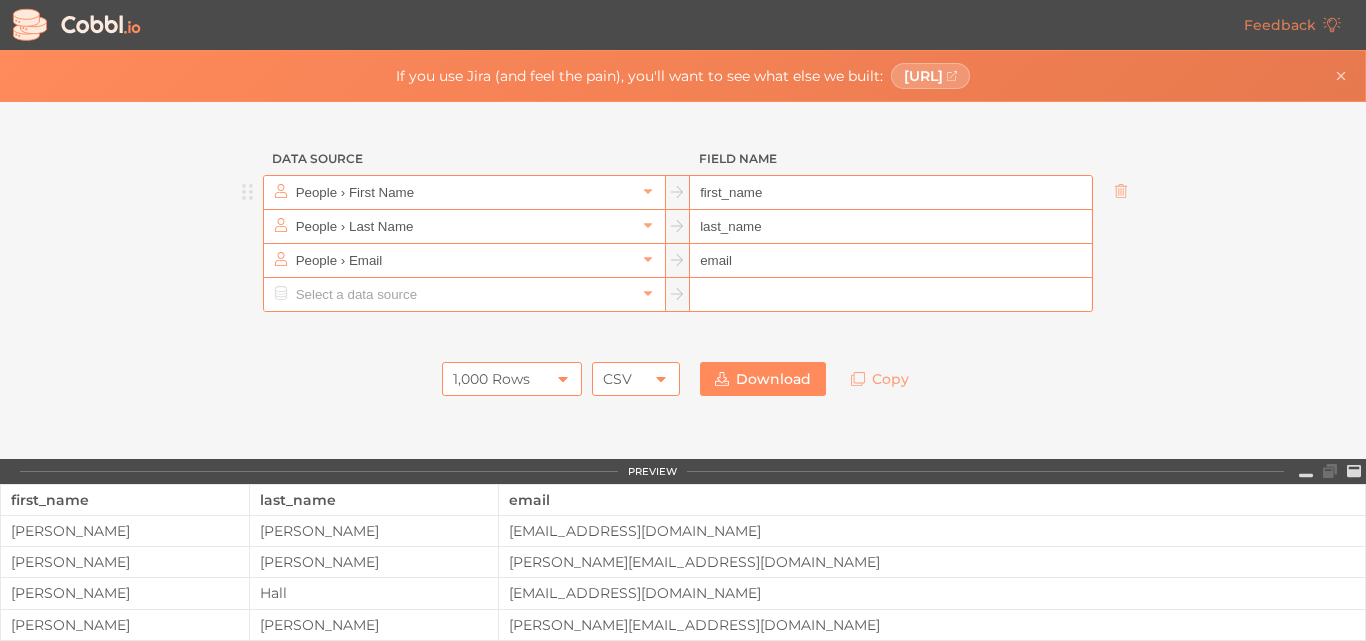 click on "People › First Name" at bounding box center (463, 192) 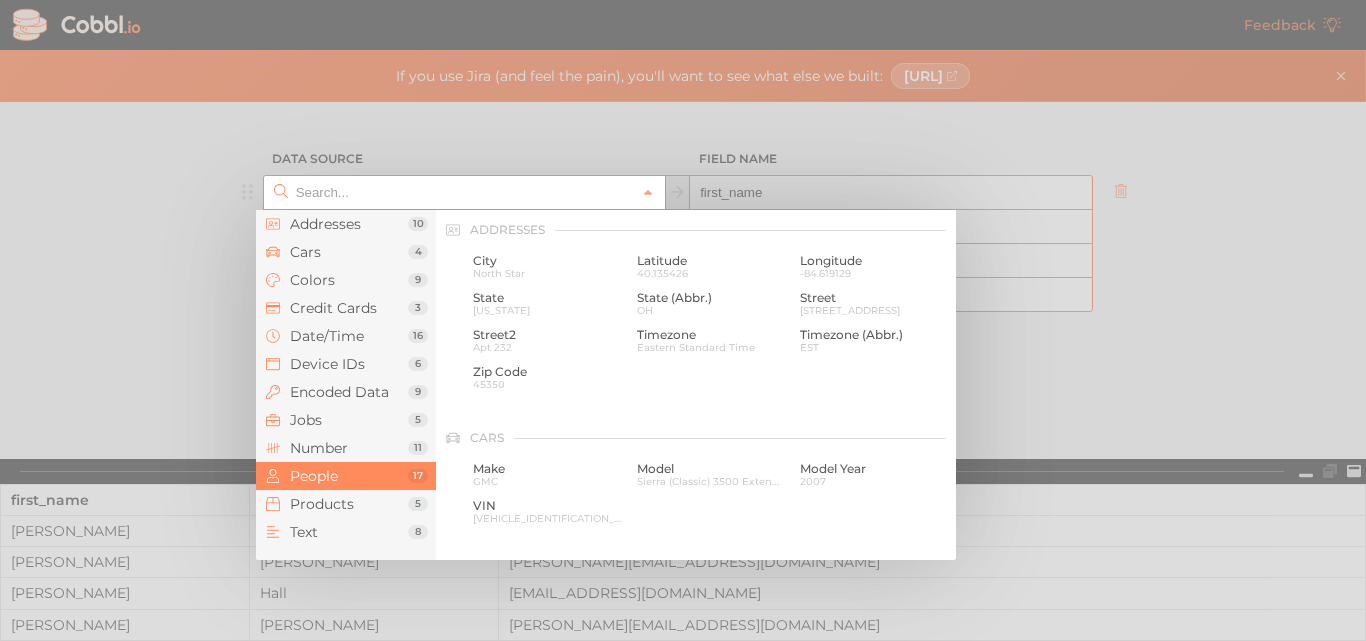 scroll, scrollTop: 1540, scrollLeft: 0, axis: vertical 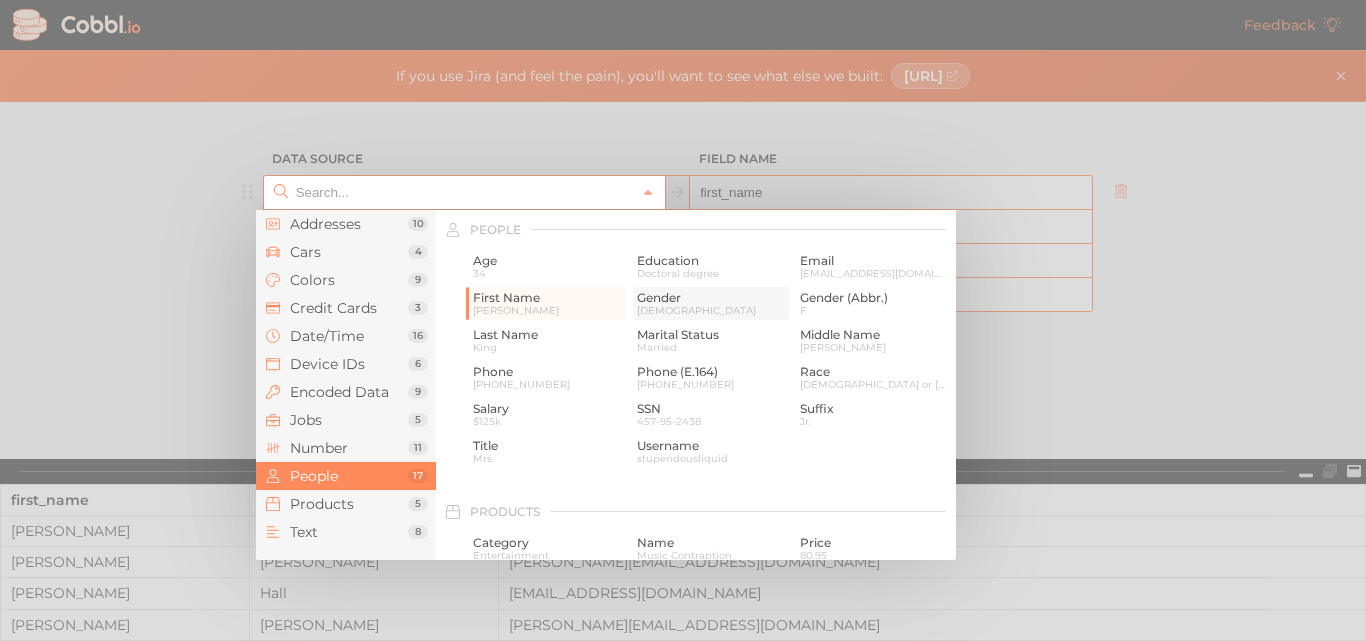 click on "Gender" at bounding box center (711, 298) 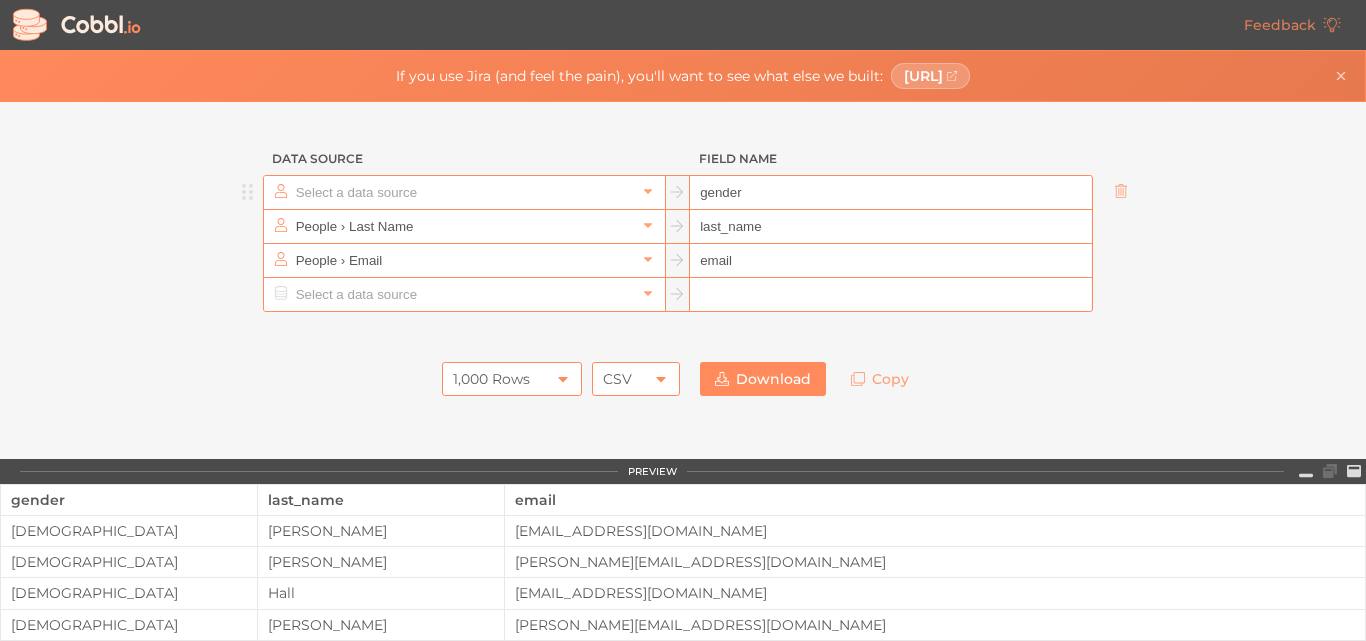 click at bounding box center [463, 192] 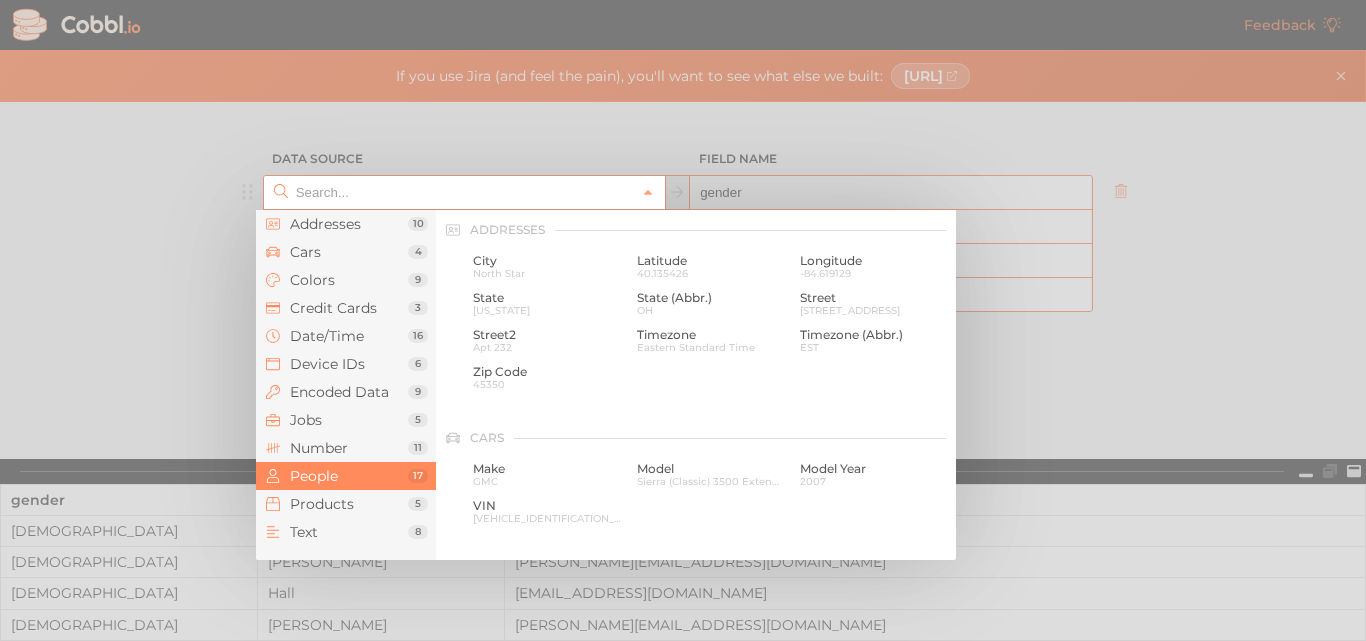scroll, scrollTop: 1540, scrollLeft: 0, axis: vertical 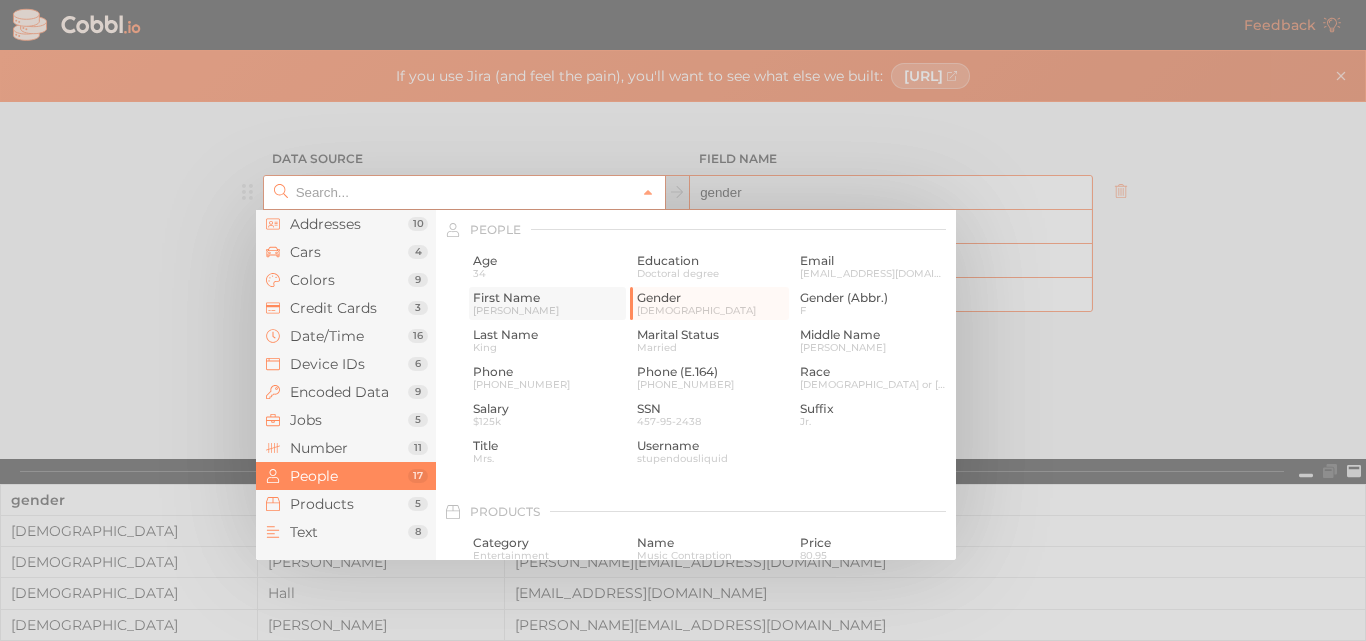 click on "First Name [PERSON_NAME]" at bounding box center (547, 303) 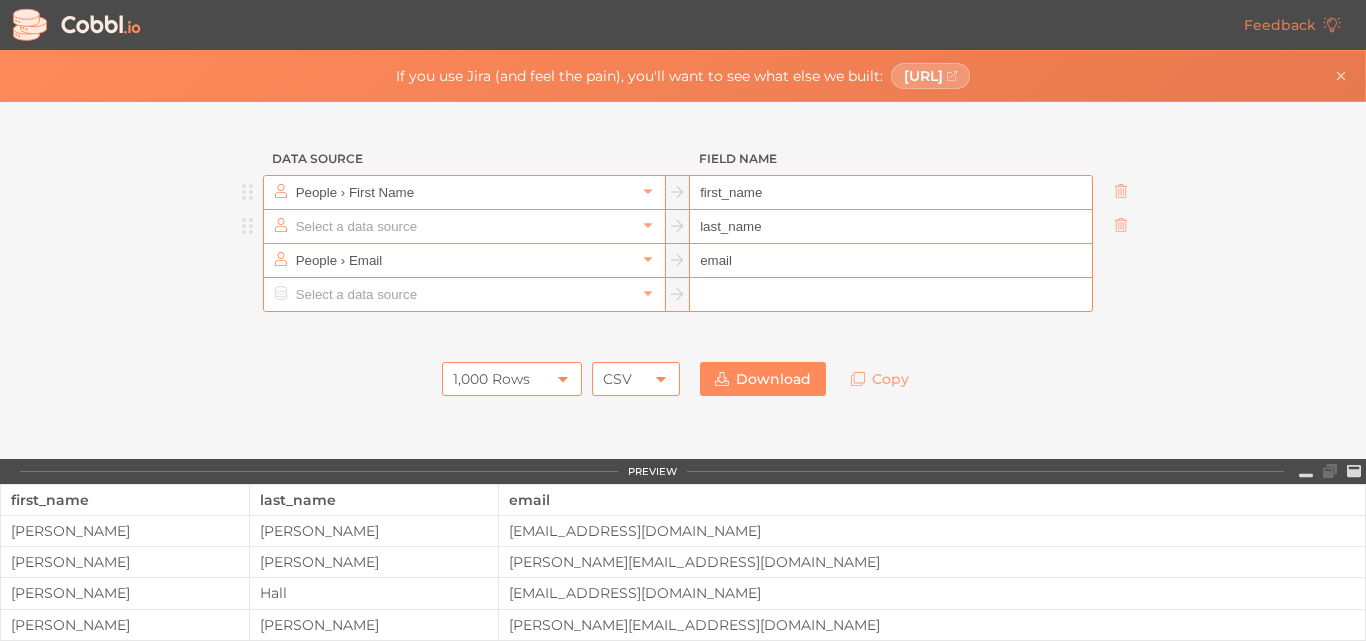 click at bounding box center (463, 226) 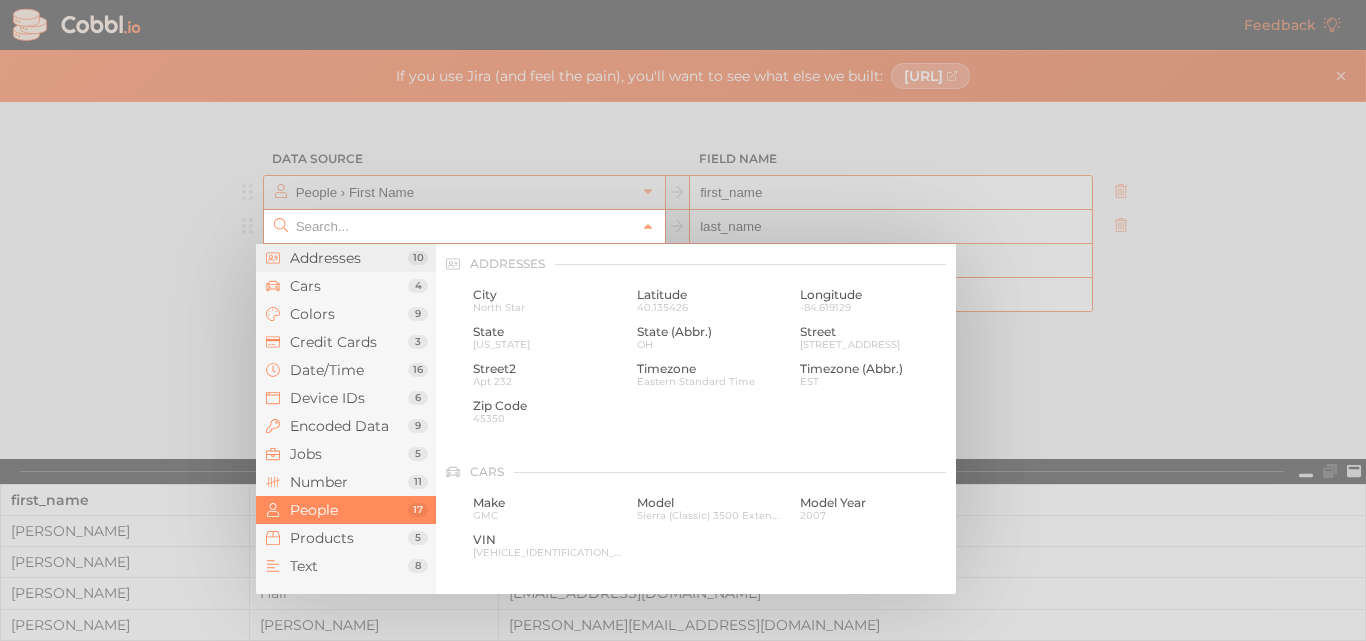 scroll, scrollTop: 1540, scrollLeft: 0, axis: vertical 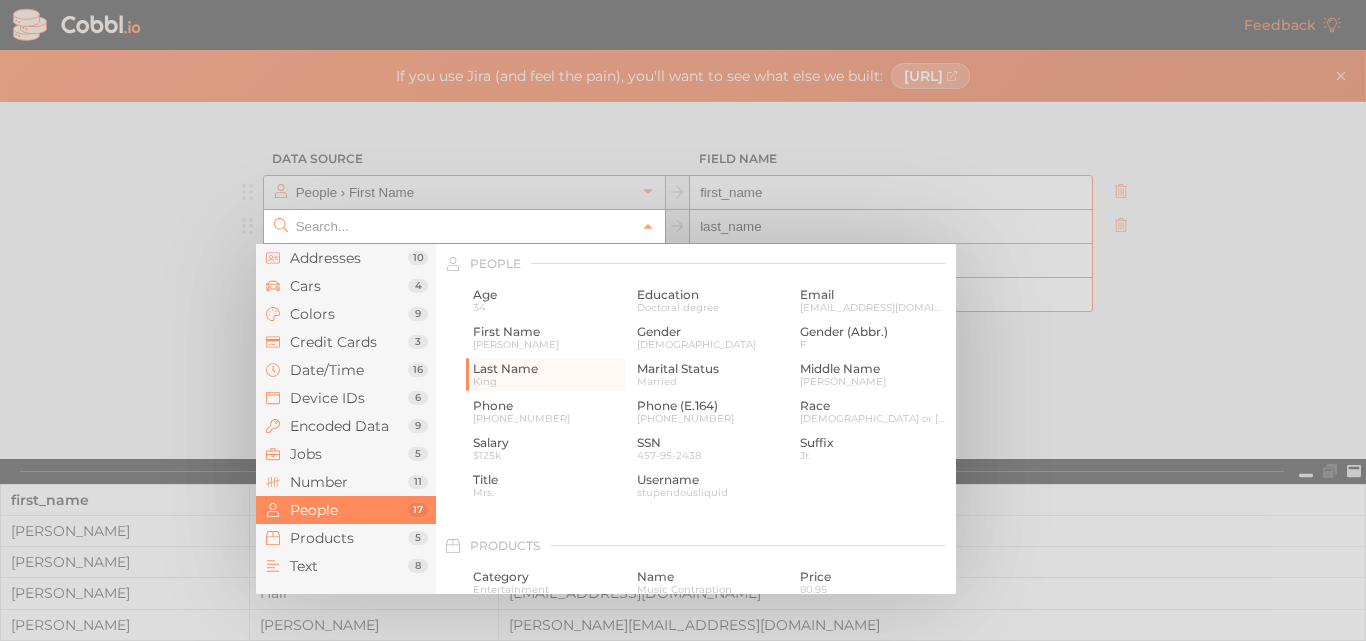 click at bounding box center [683, 320] 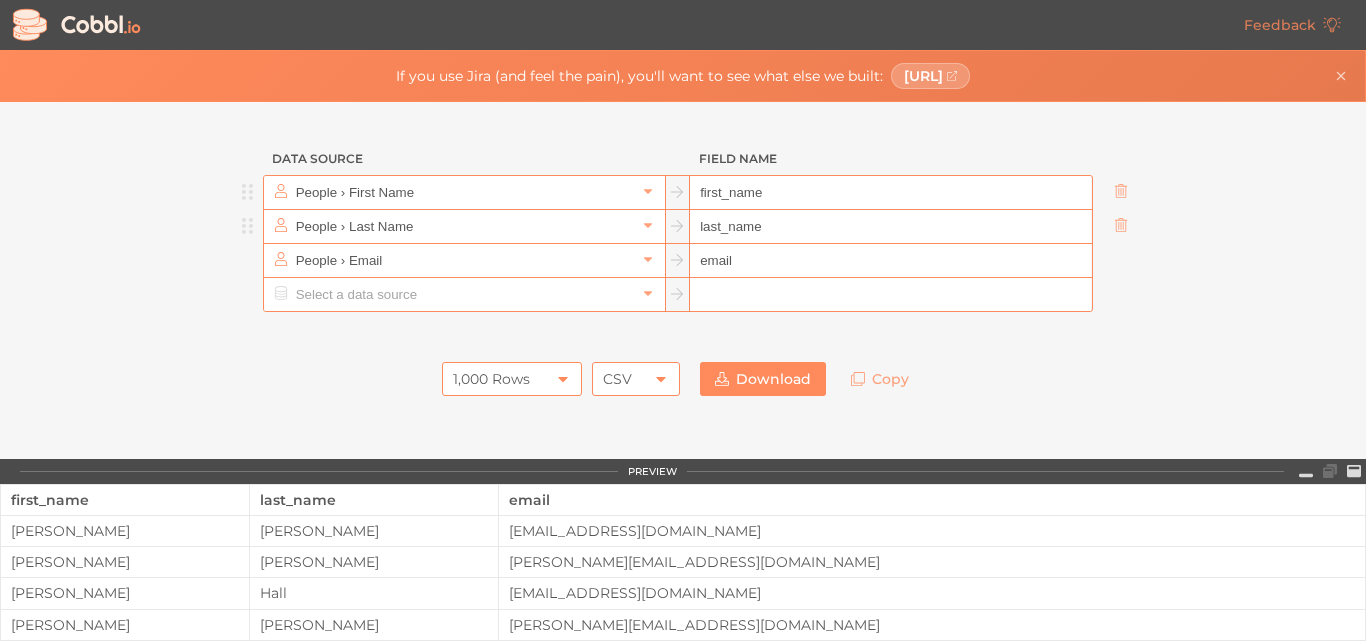 click on "first_name" at bounding box center [890, 193] 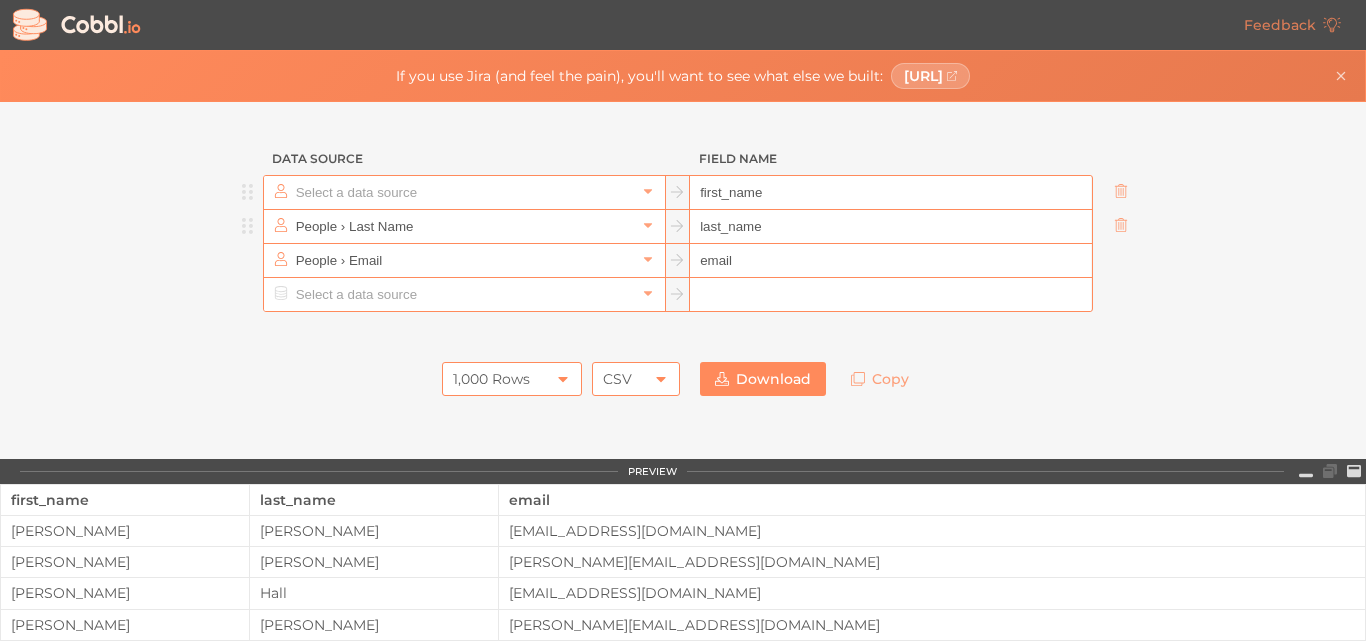 click at bounding box center (463, 192) 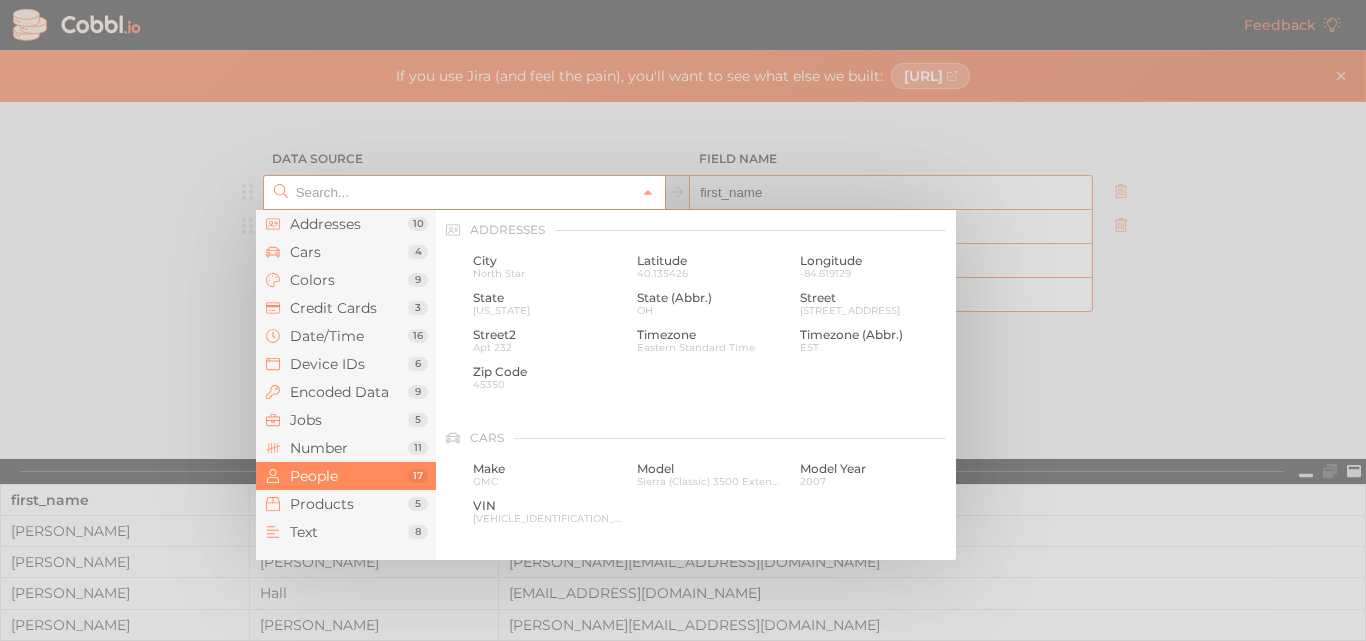 scroll, scrollTop: 1540, scrollLeft: 0, axis: vertical 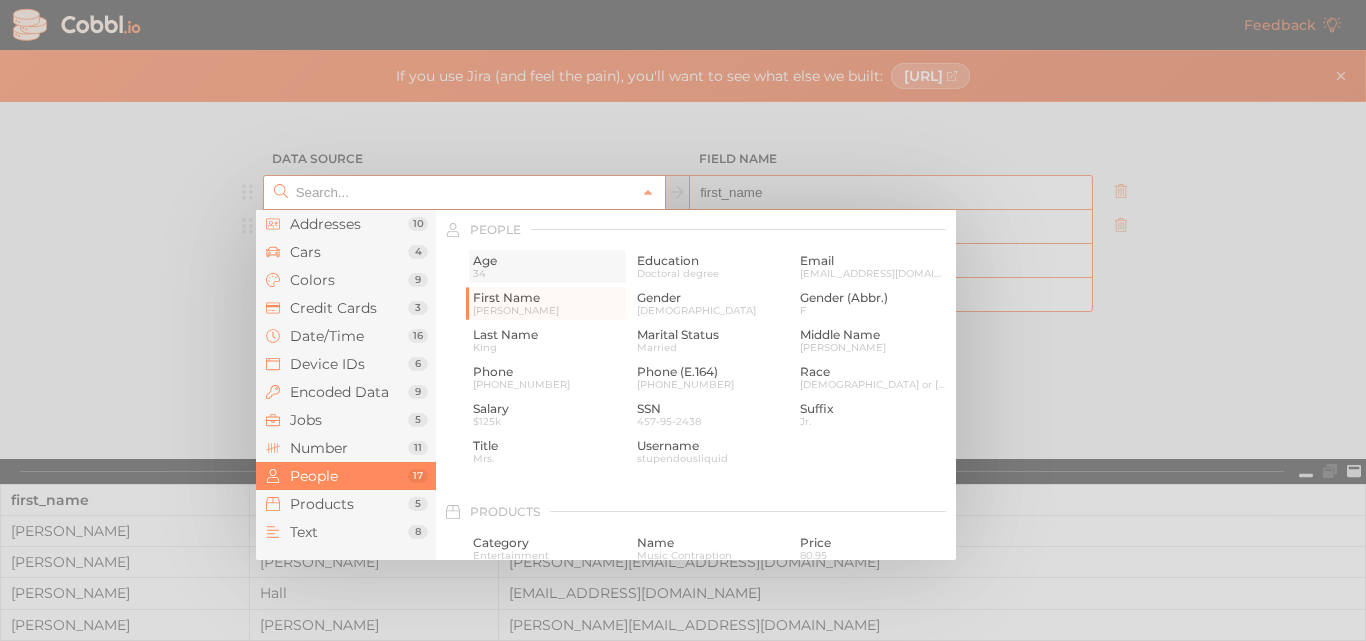 click on "Age" at bounding box center (547, 261) 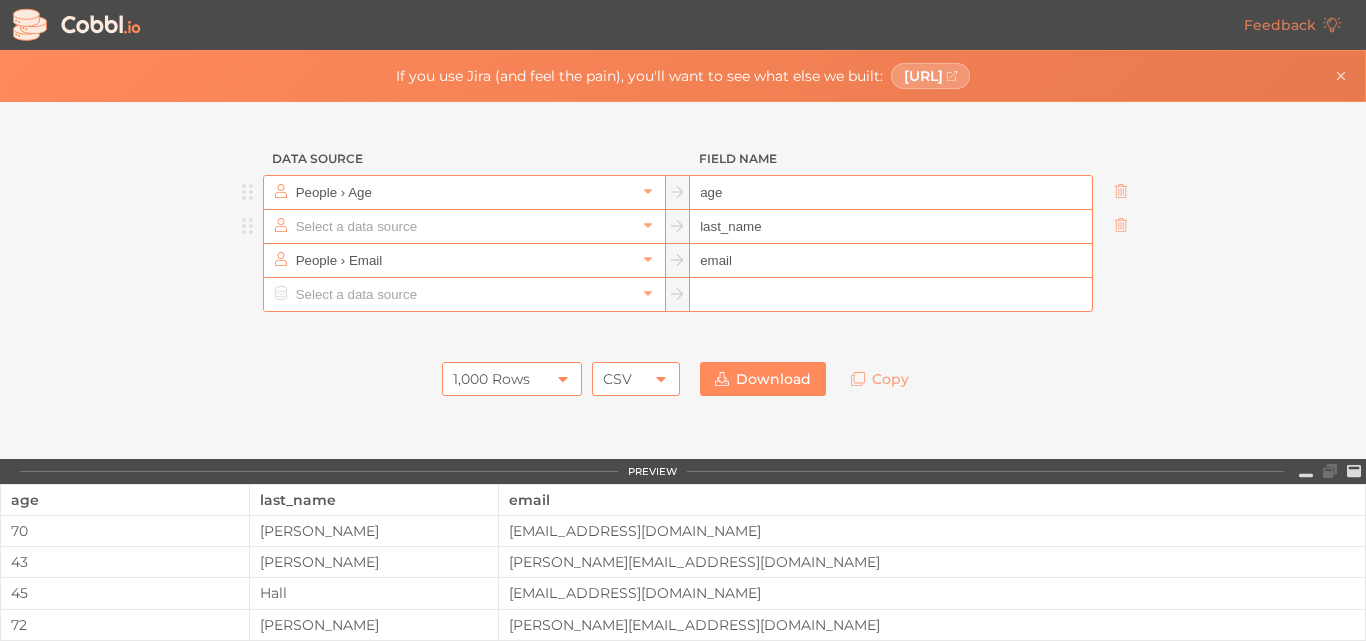 click at bounding box center [463, 226] 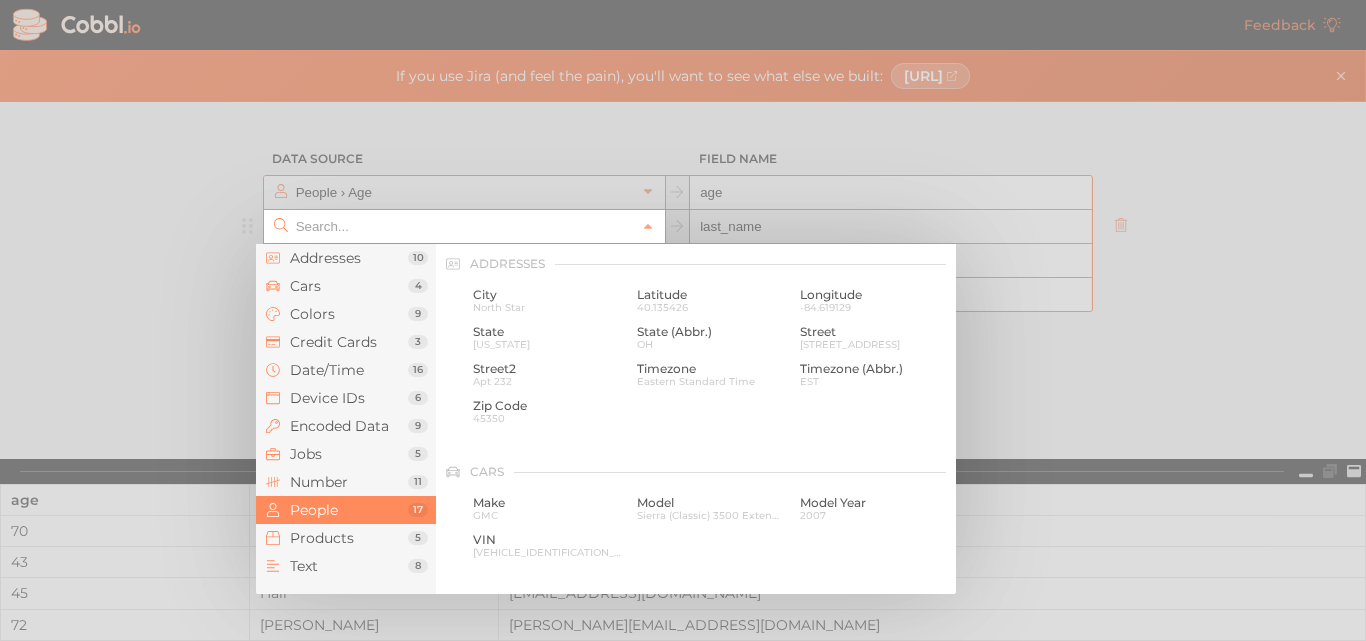 scroll, scrollTop: 1540, scrollLeft: 0, axis: vertical 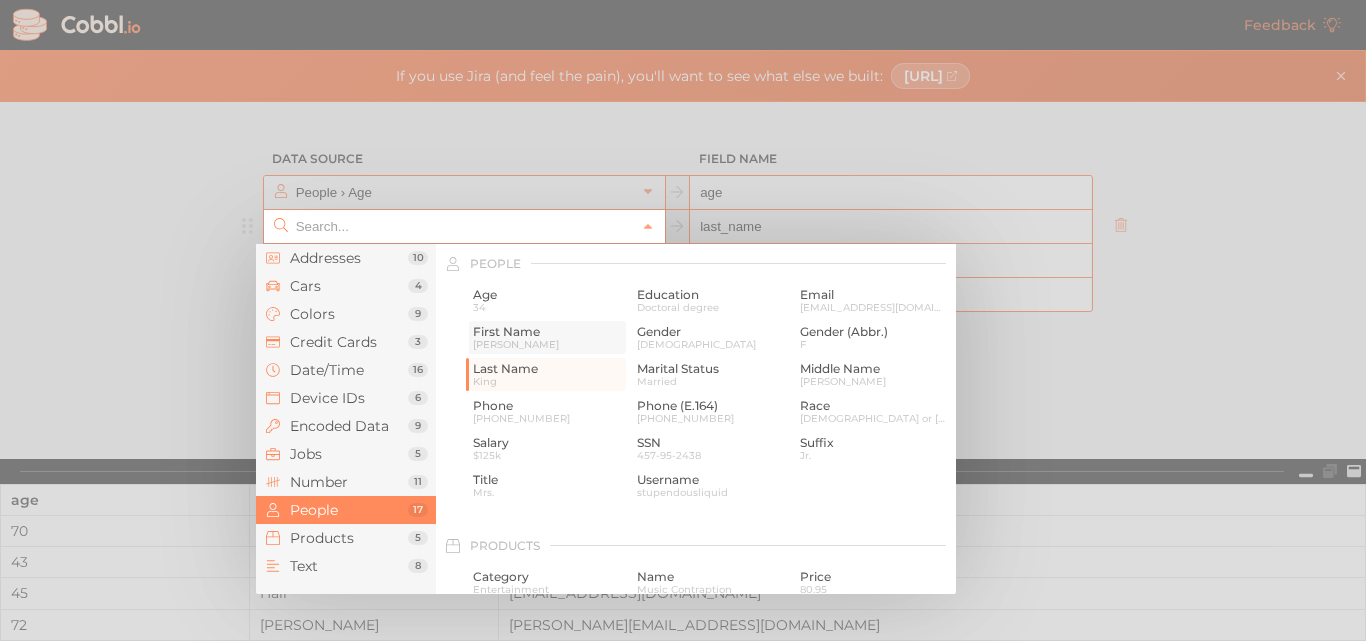 click on "[PERSON_NAME]" at bounding box center [547, 344] 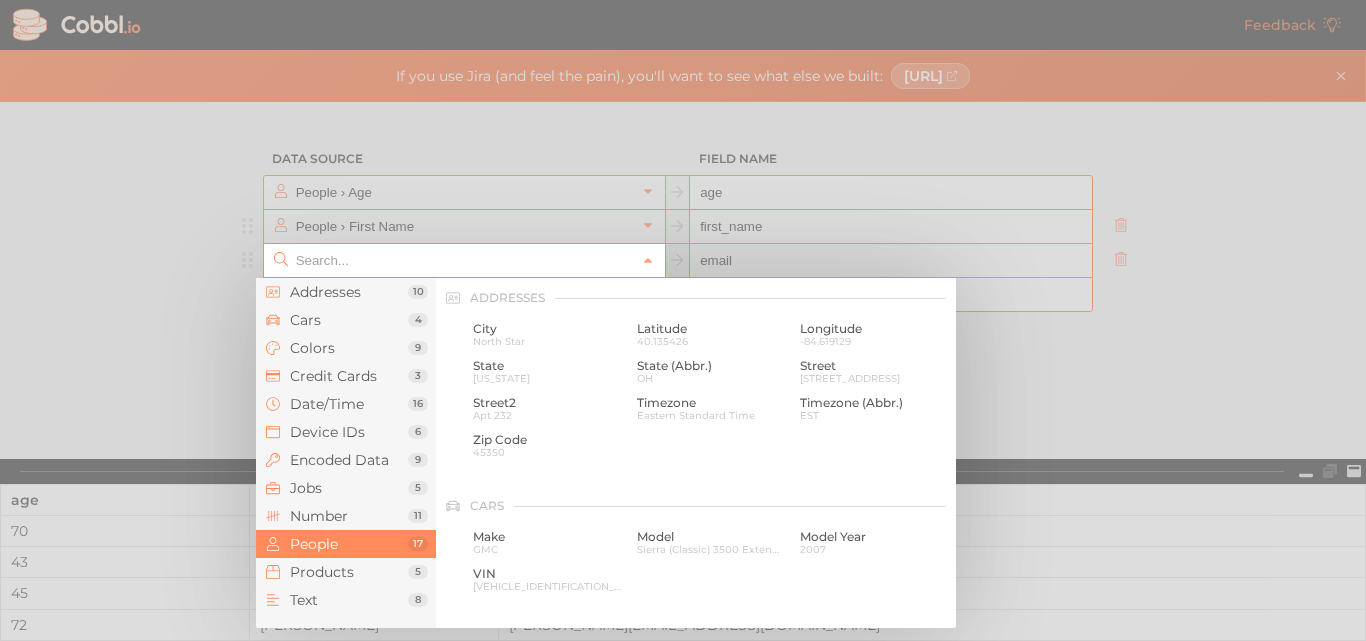 click at bounding box center [463, 260] 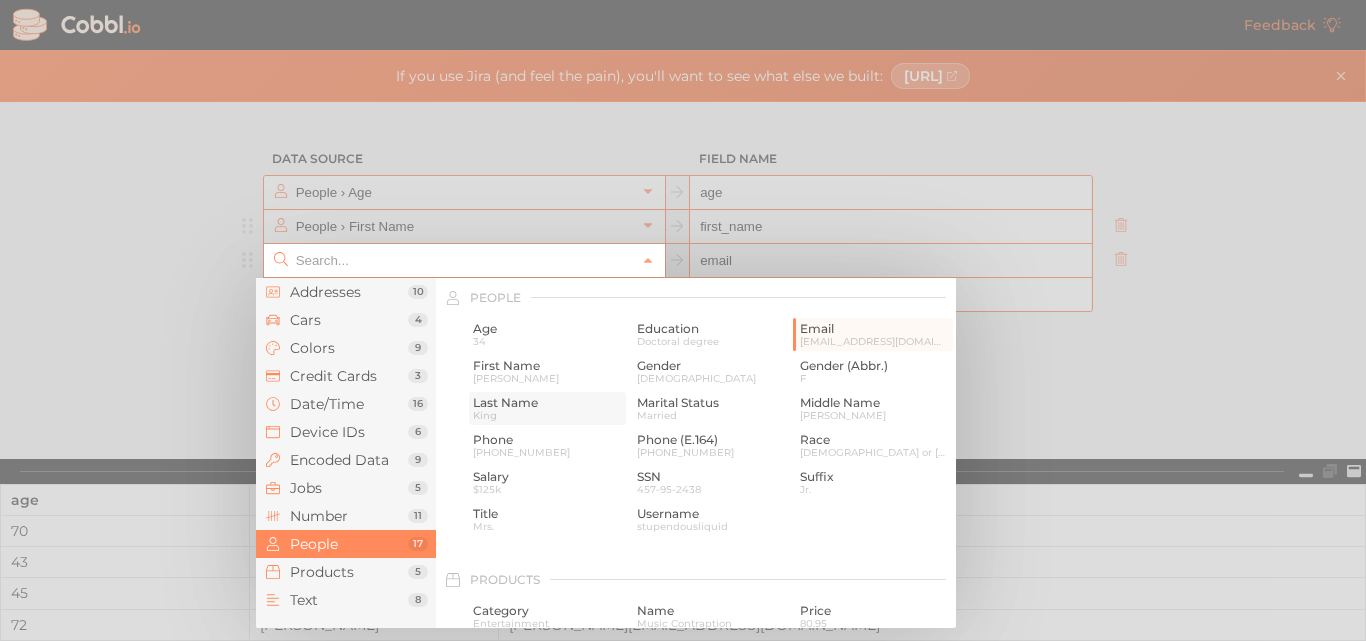 click on "Last Name" at bounding box center (547, 403) 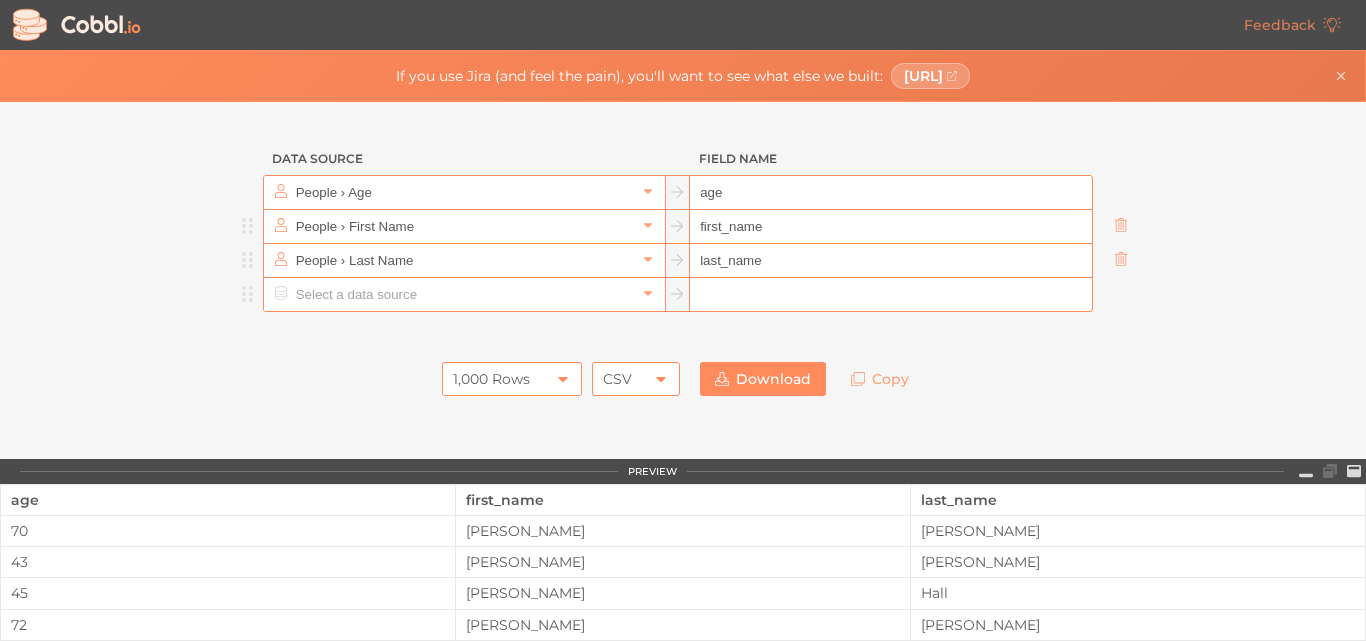 click at bounding box center [463, 294] 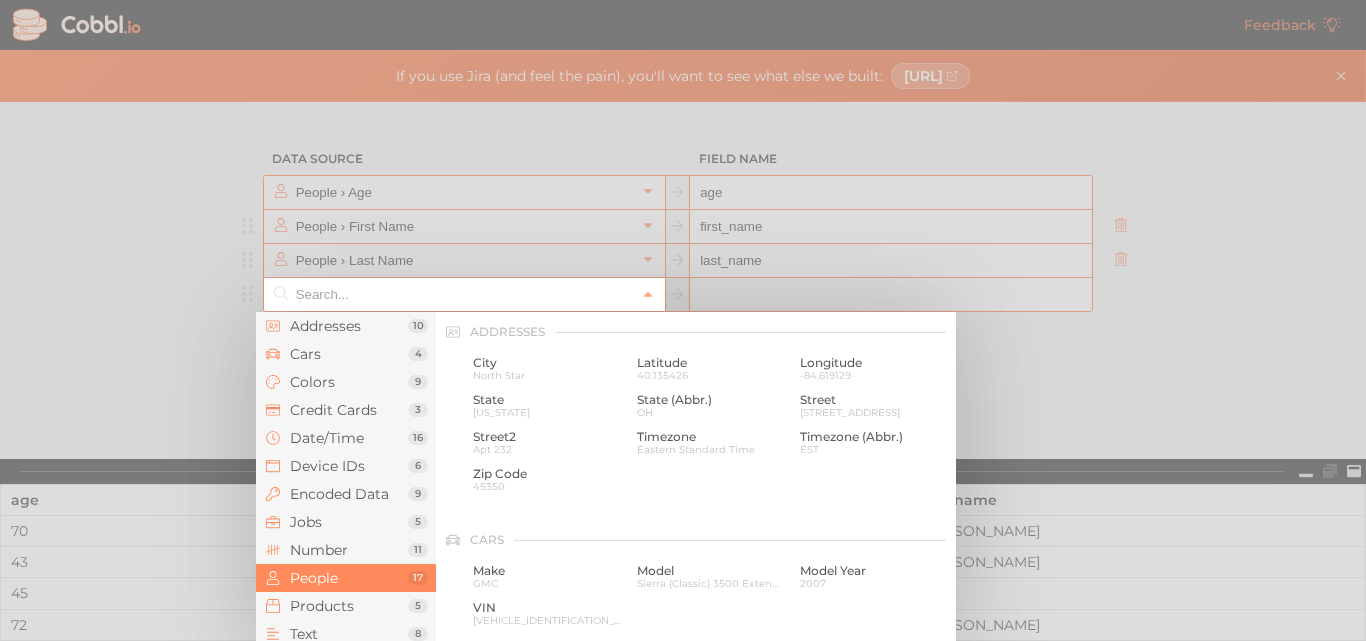 scroll, scrollTop: 1540, scrollLeft: 0, axis: vertical 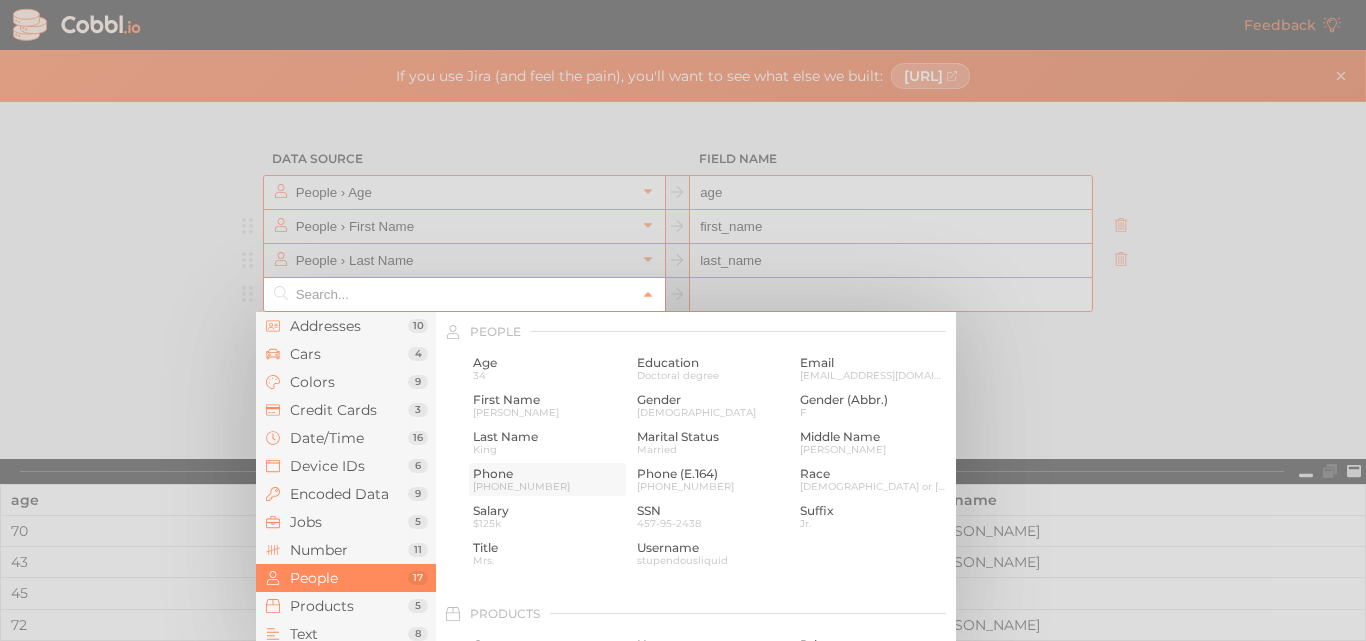 click on "Phone" at bounding box center (547, 474) 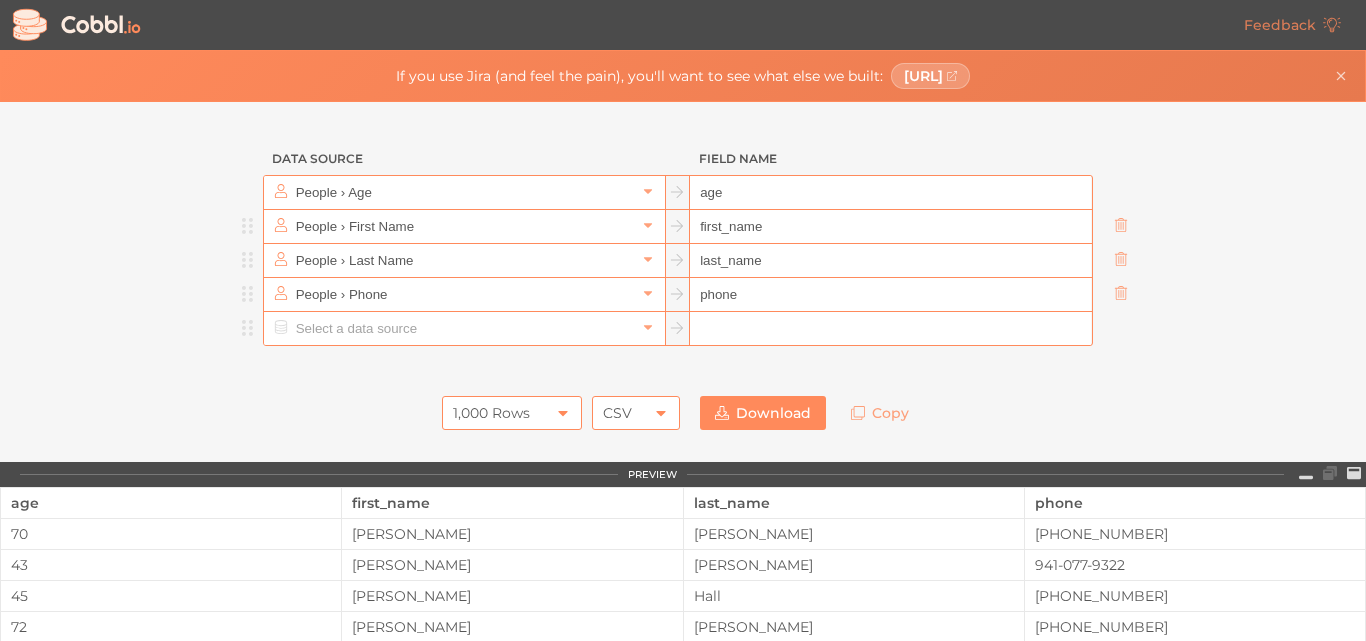 click at bounding box center (463, 328) 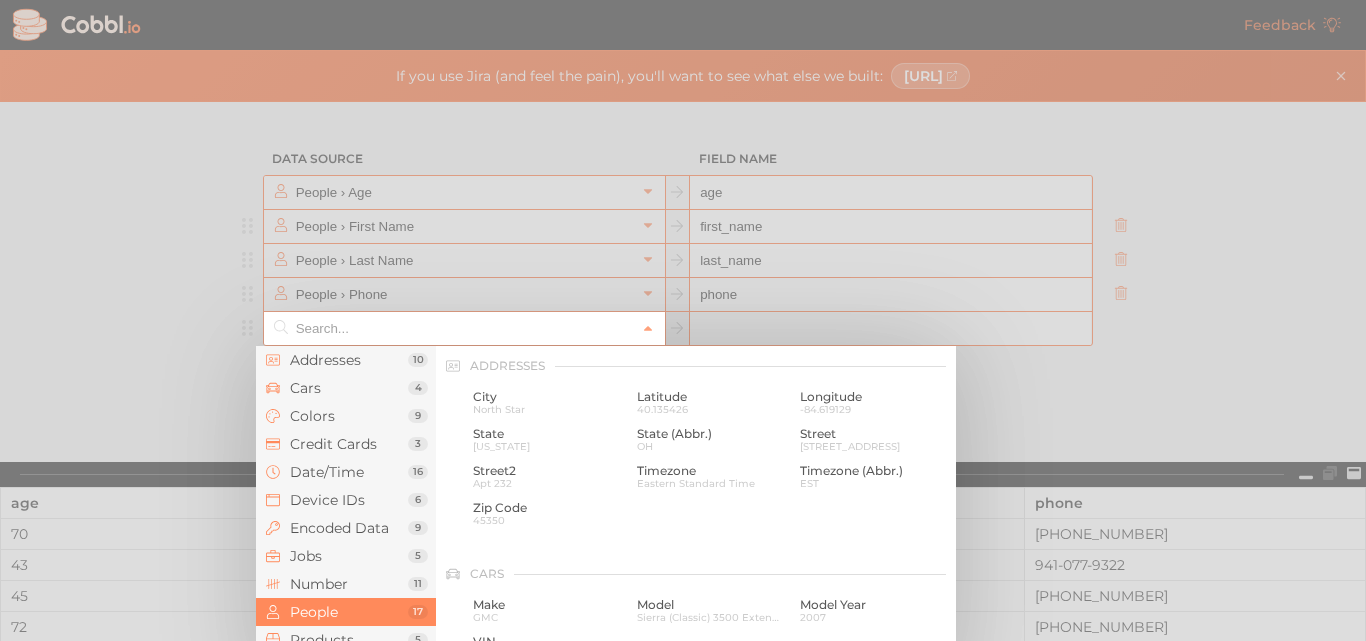 scroll, scrollTop: 1540, scrollLeft: 0, axis: vertical 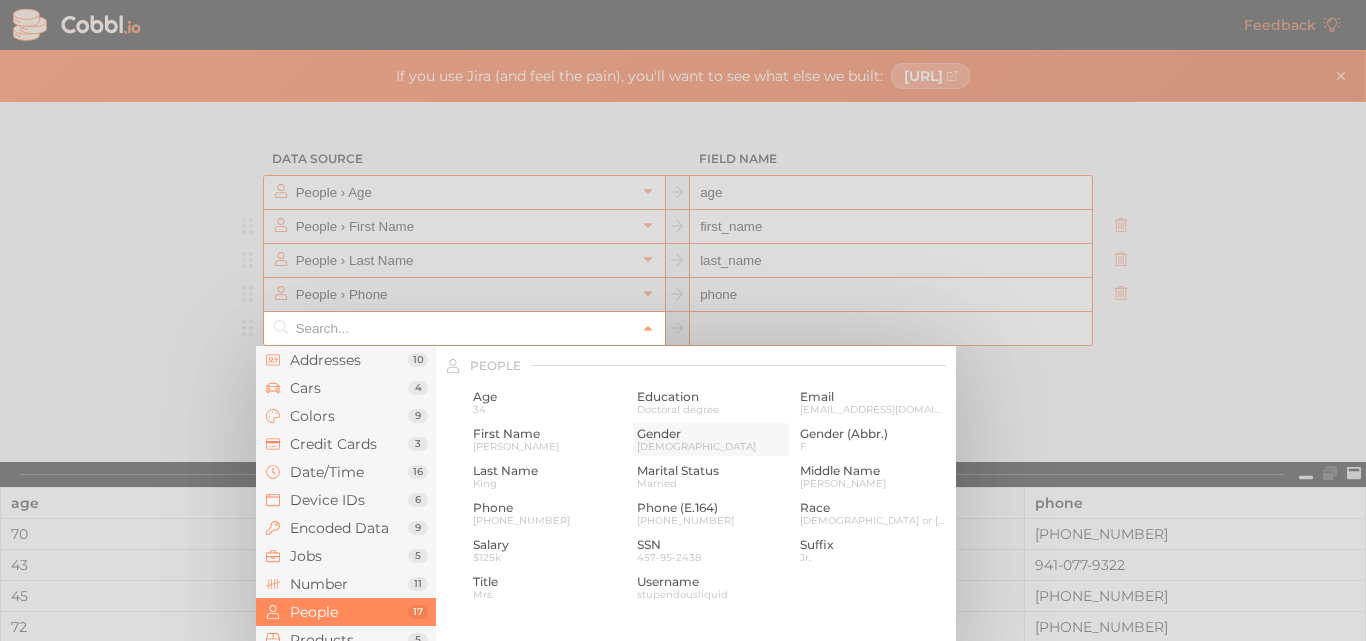 click on "Gender" at bounding box center (711, 434) 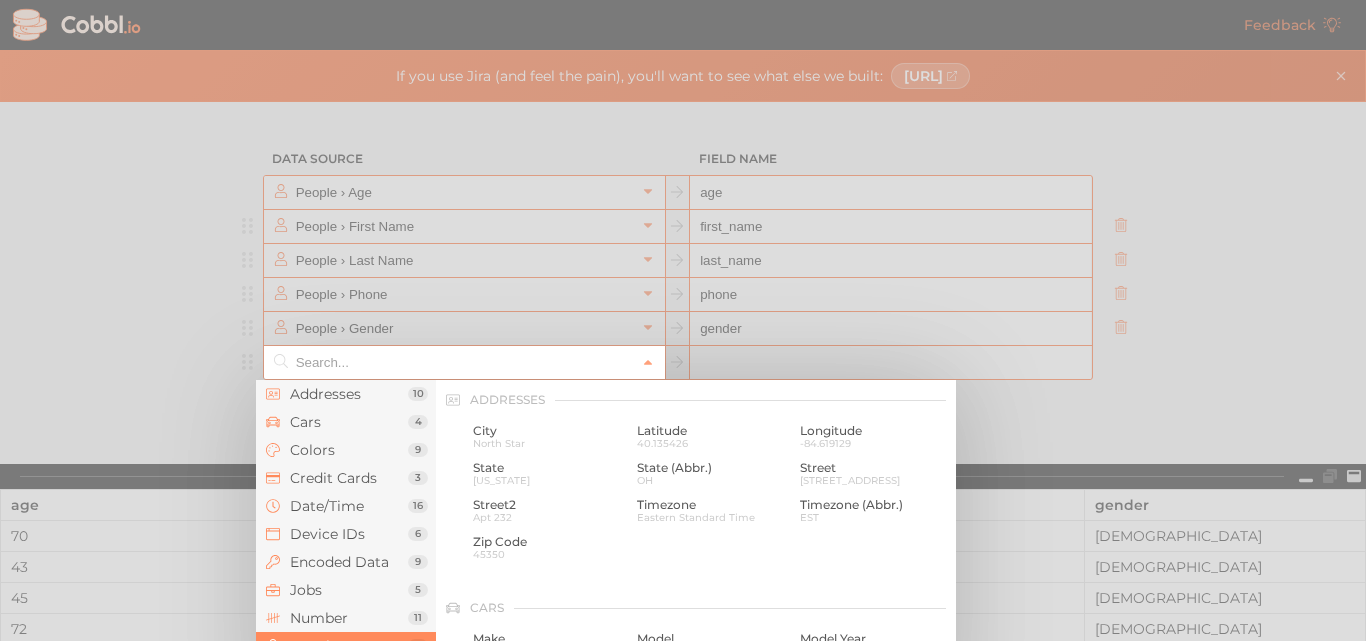 click at bounding box center (463, 362) 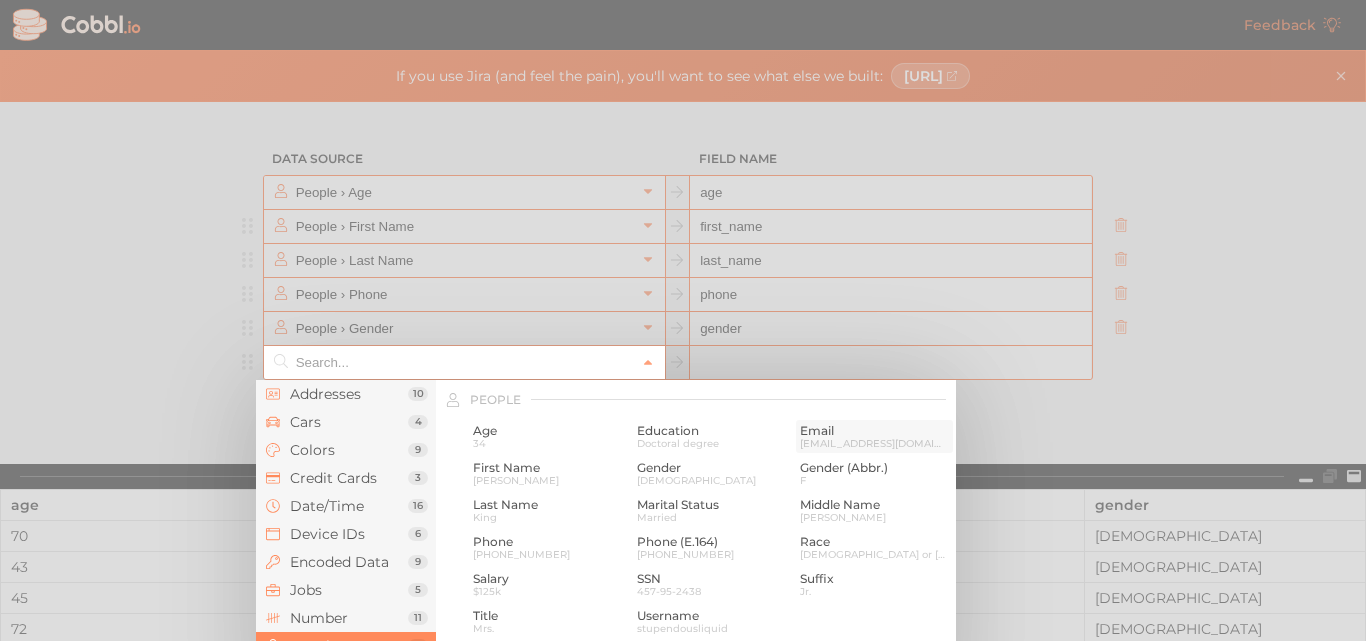 click on "Email" at bounding box center (874, 431) 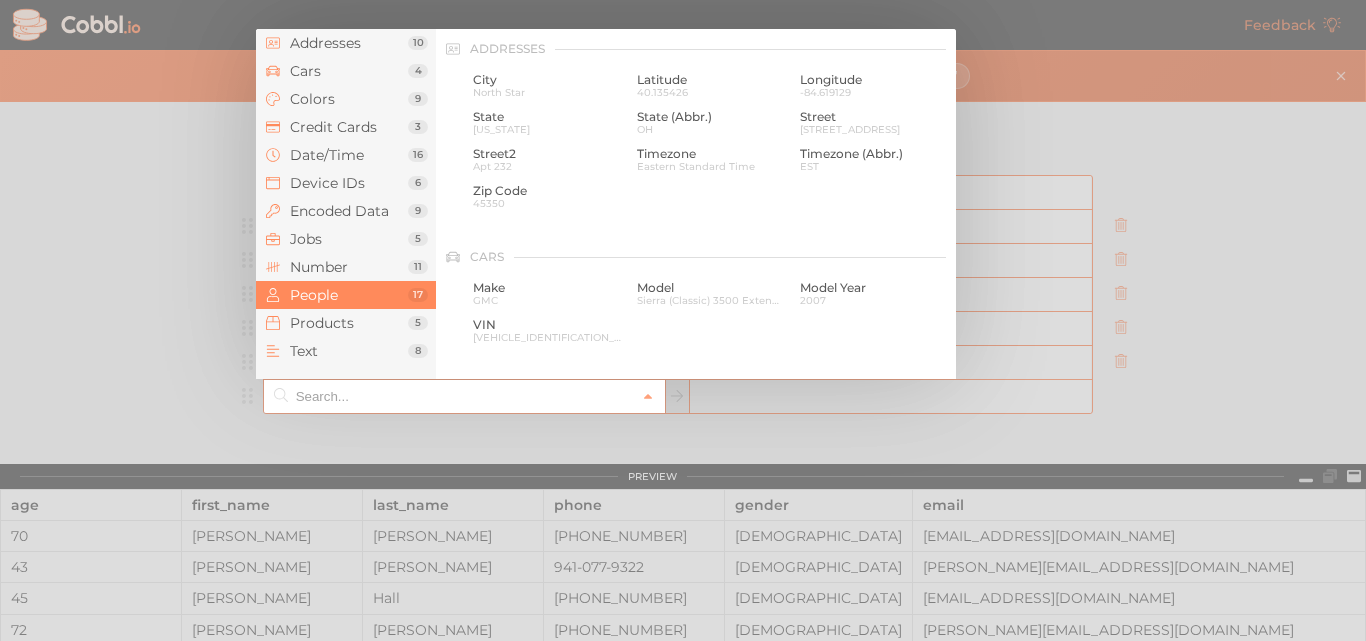 click at bounding box center [463, 396] 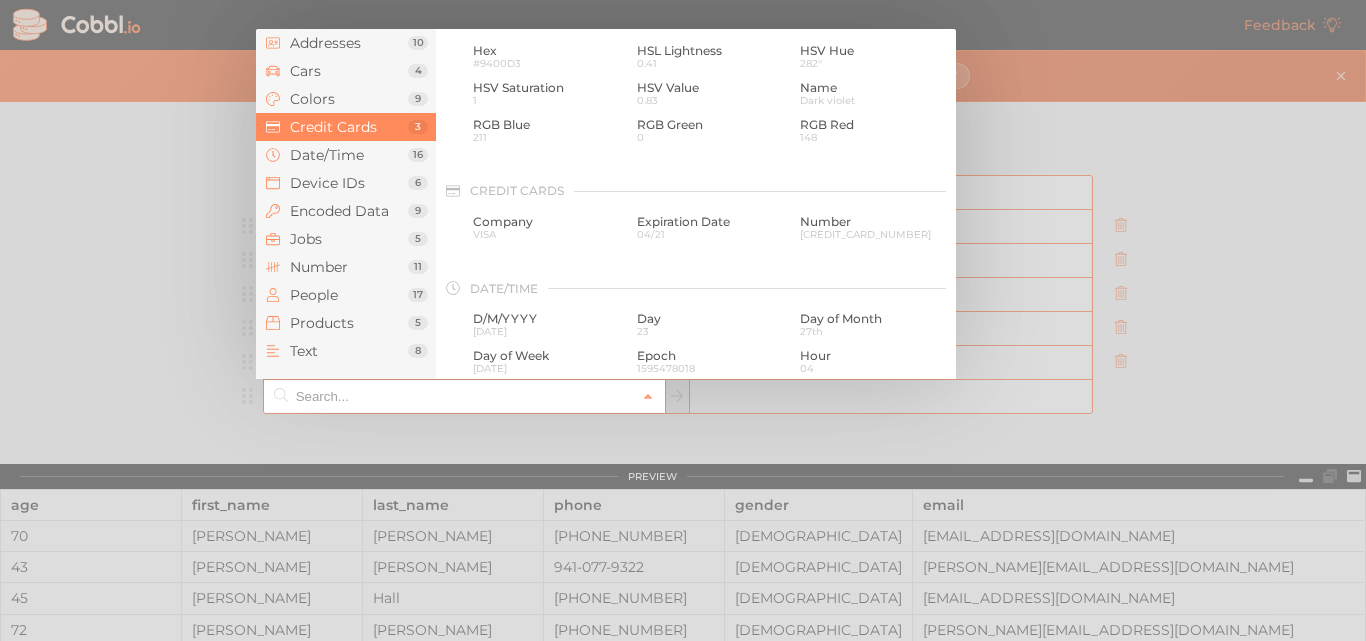 scroll, scrollTop: 340, scrollLeft: 0, axis: vertical 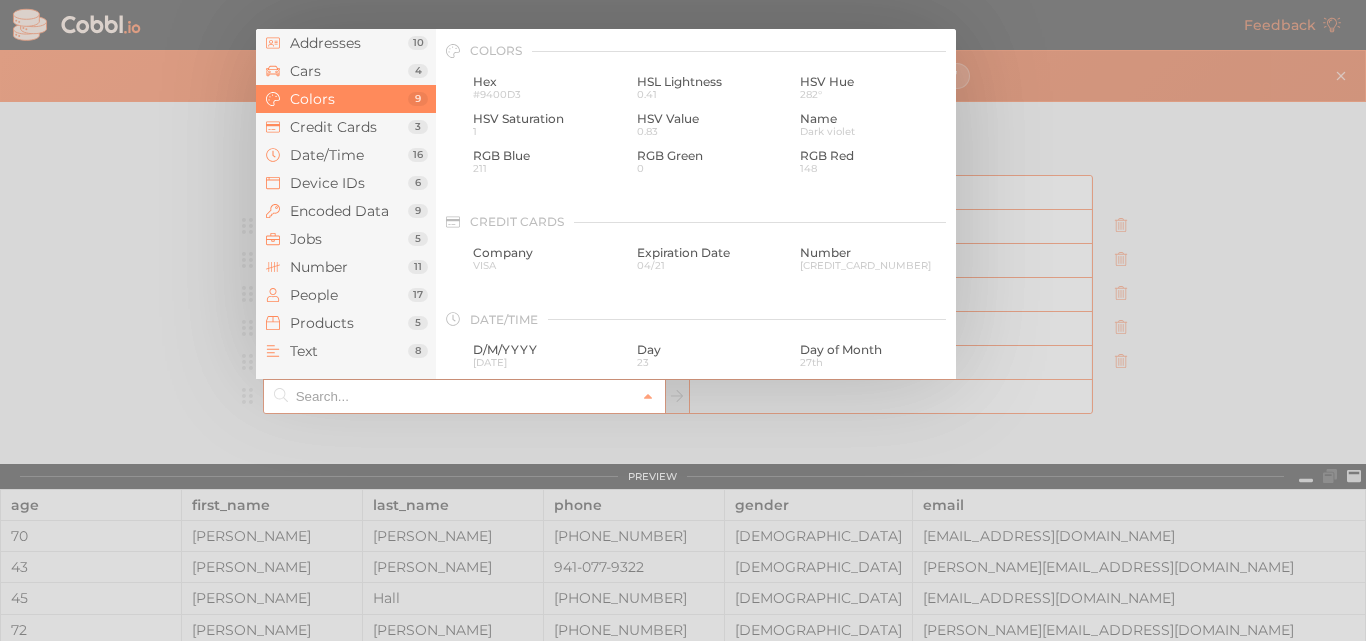 click at bounding box center [683, 320] 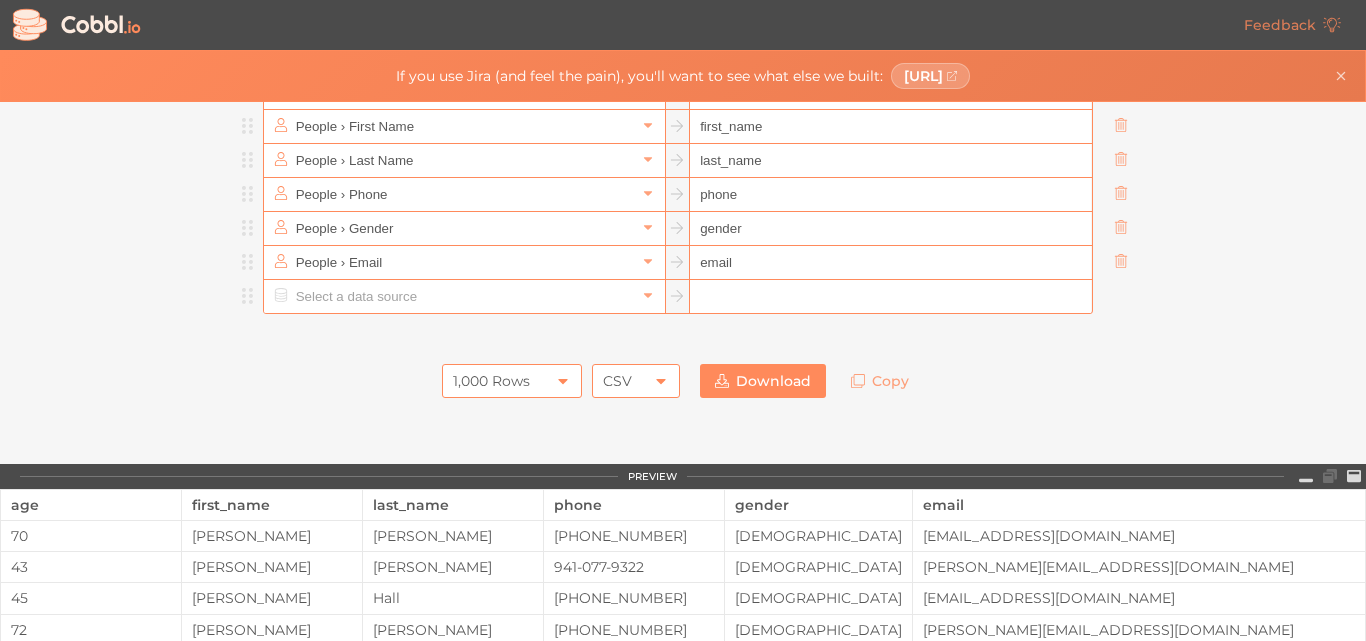 scroll, scrollTop: 200, scrollLeft: 0, axis: vertical 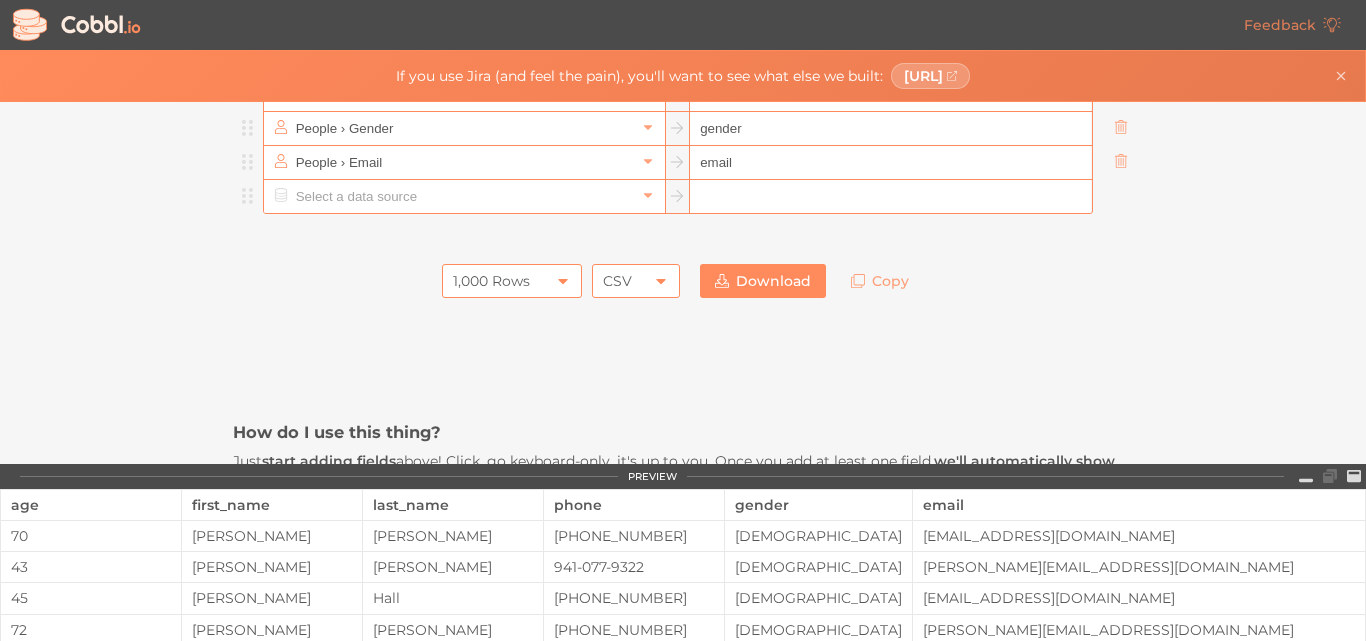 click 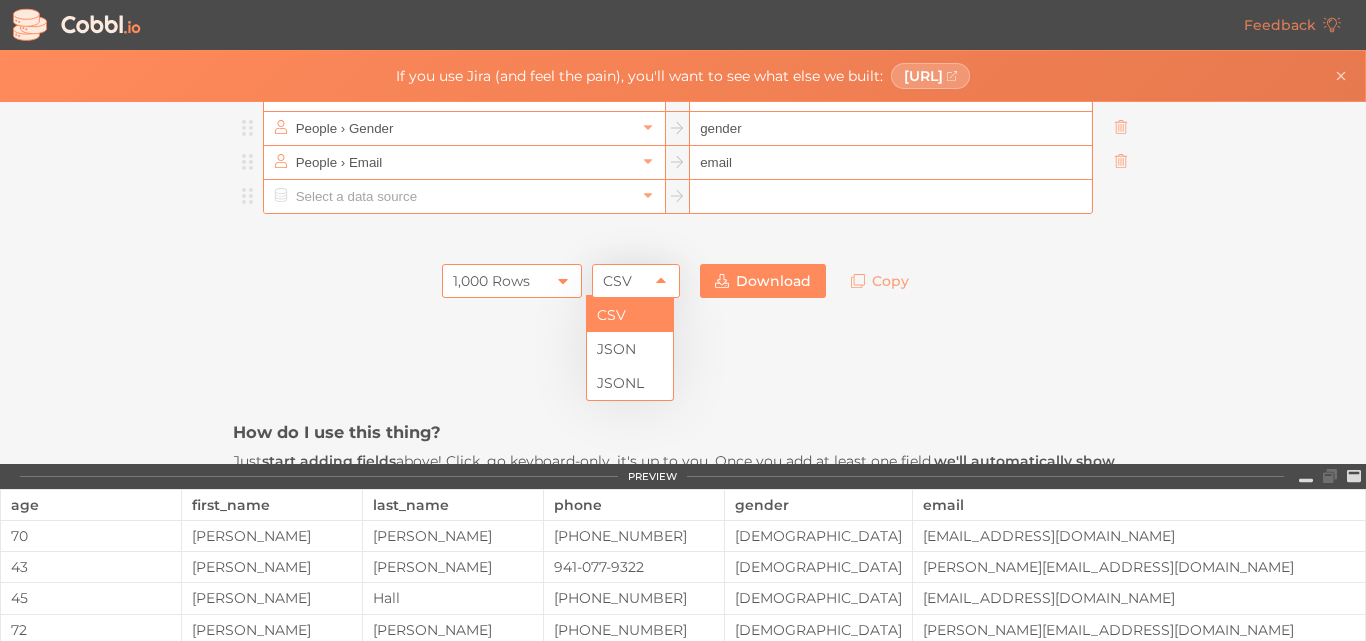 click on "CSV" at bounding box center (630, 315) 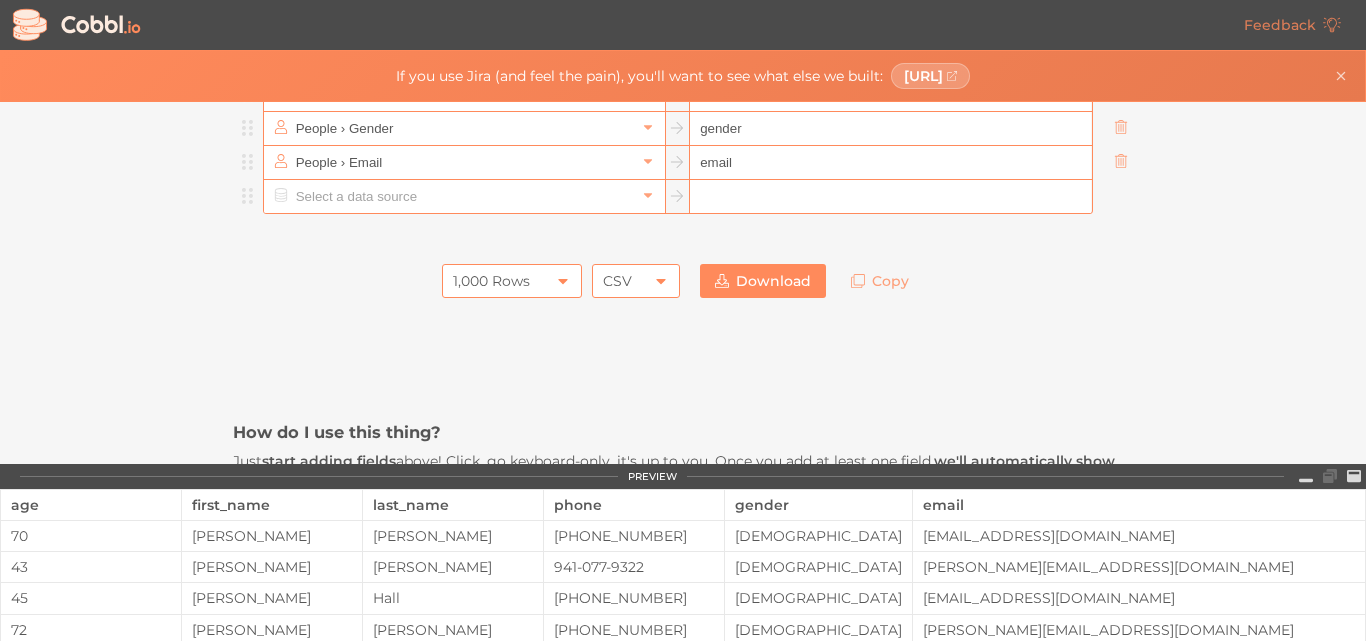click 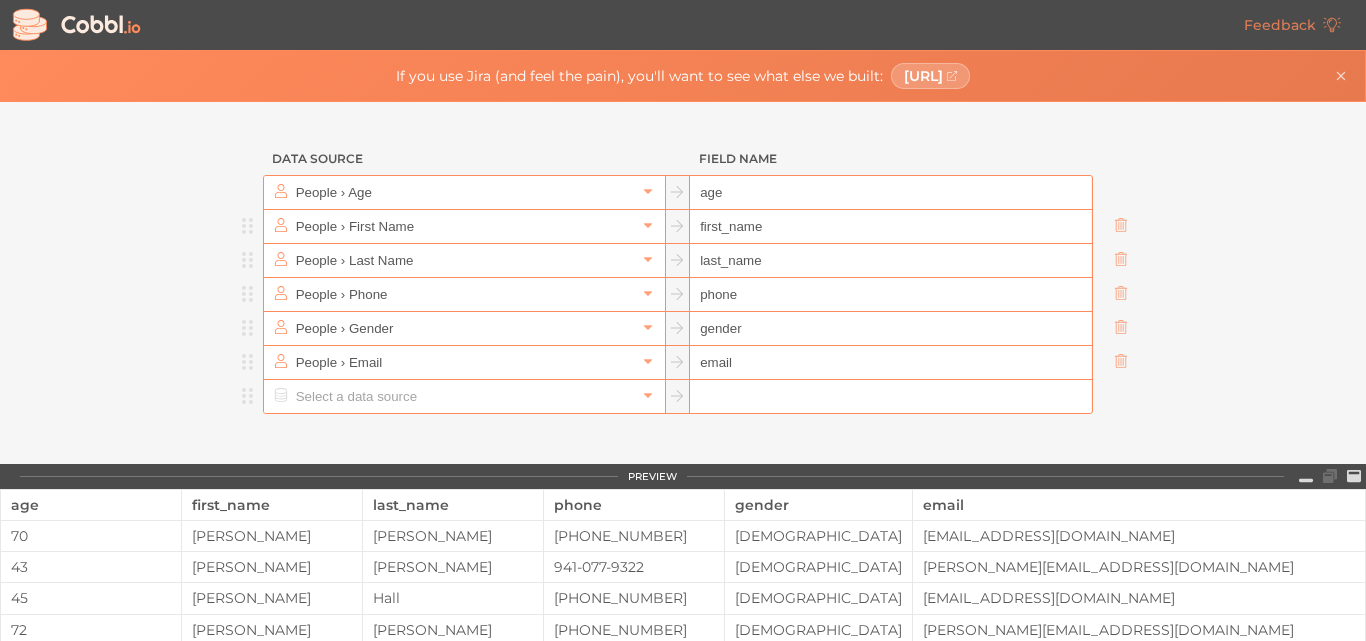 click at bounding box center (463, 396) 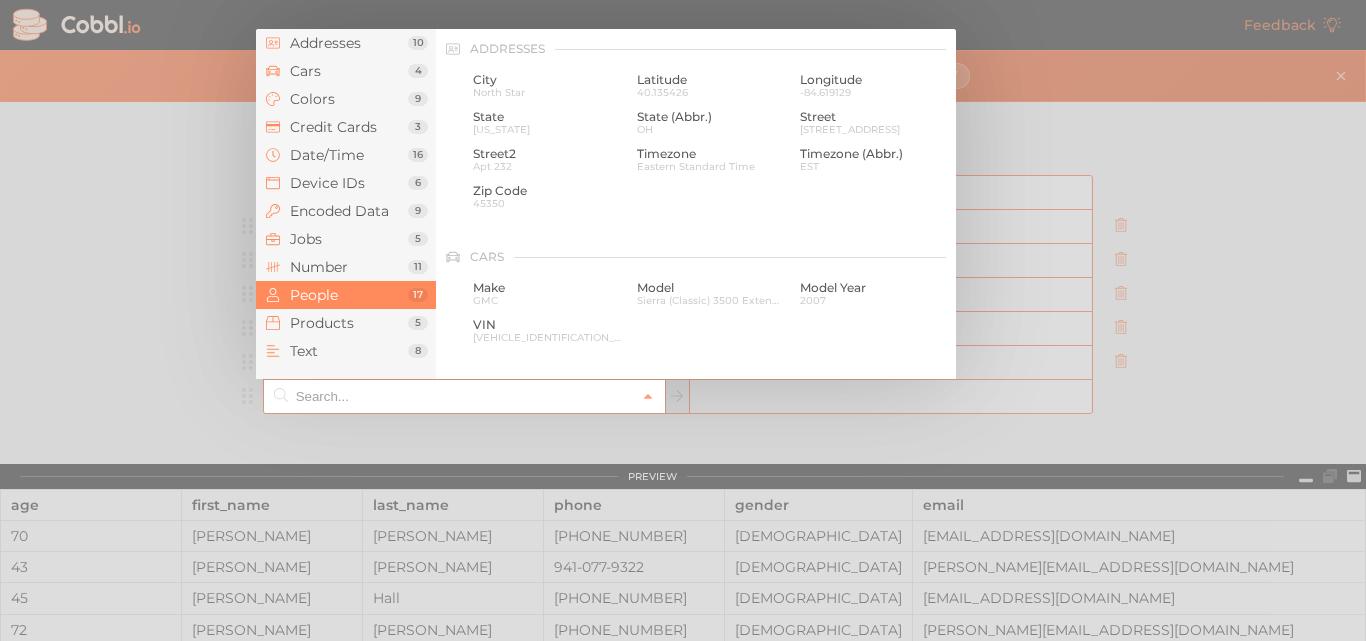 scroll, scrollTop: 1540, scrollLeft: 0, axis: vertical 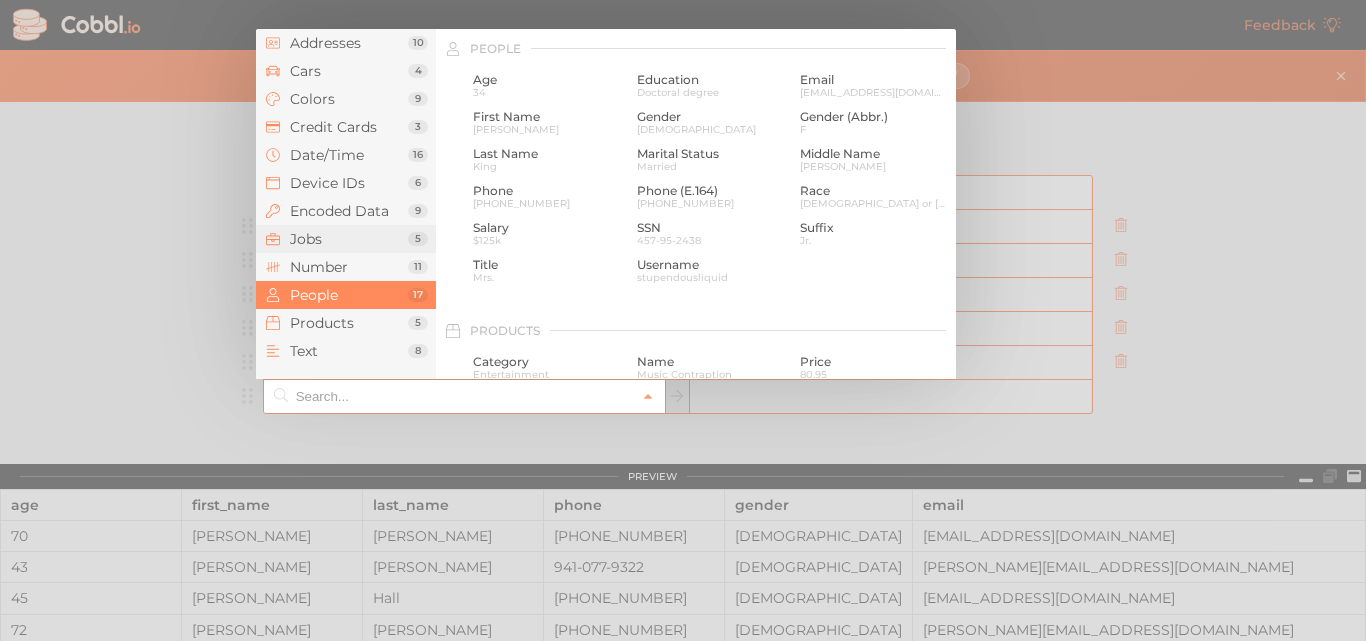 click on "Jobs" at bounding box center [349, 239] 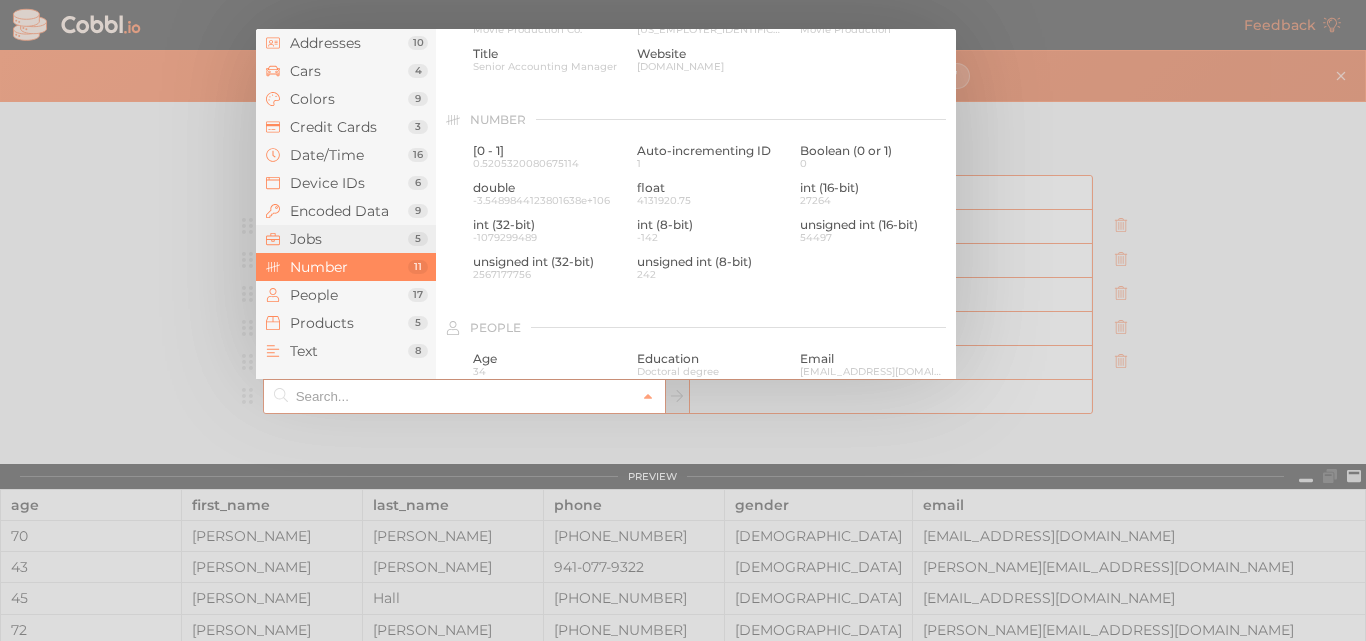 scroll, scrollTop: 1198, scrollLeft: 0, axis: vertical 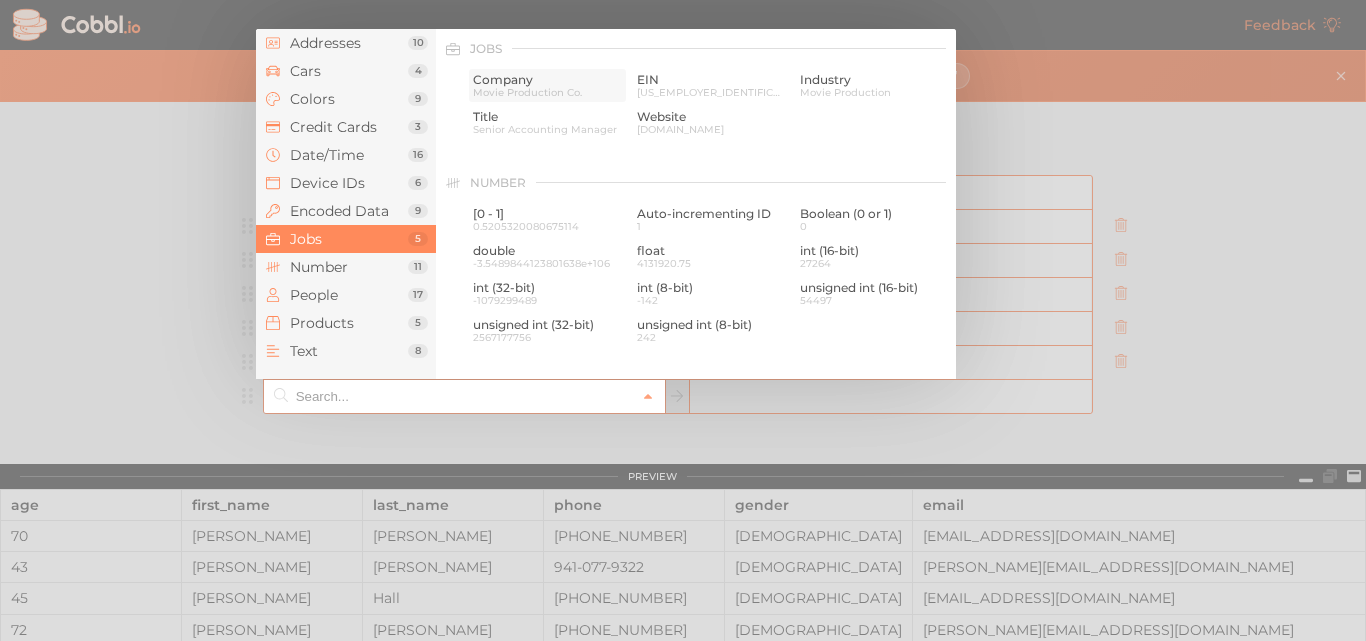 click on "Company" at bounding box center [547, 80] 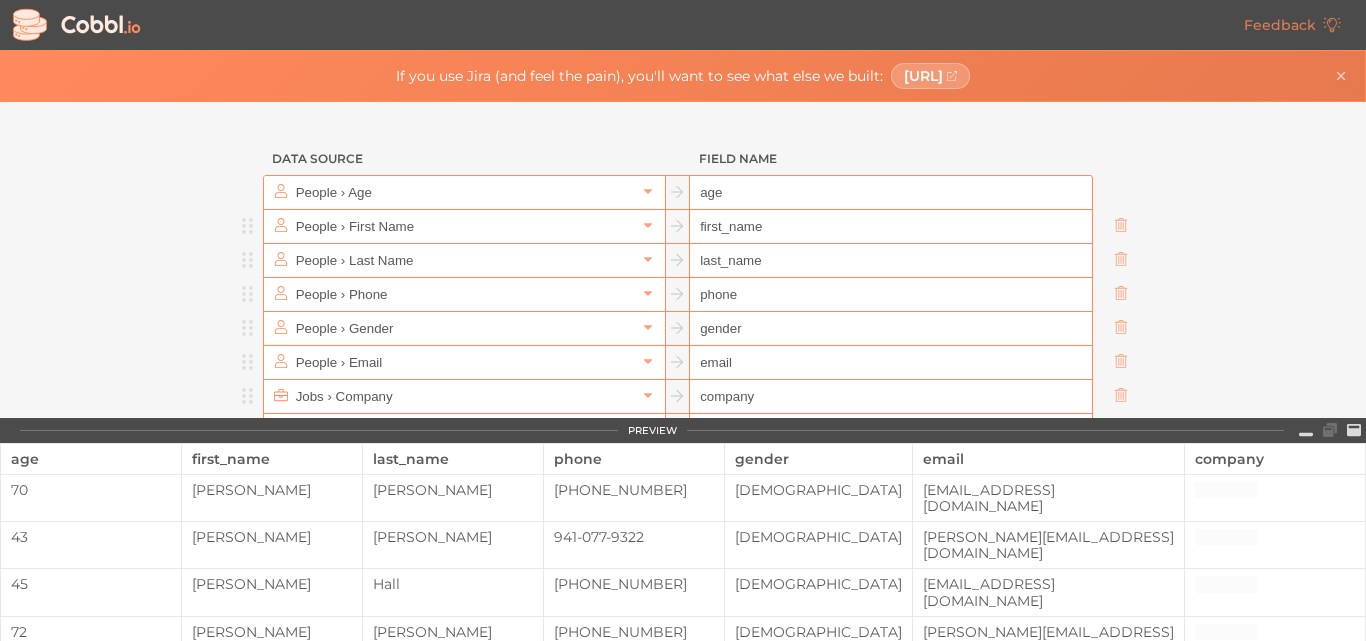 click at bounding box center [463, 430] 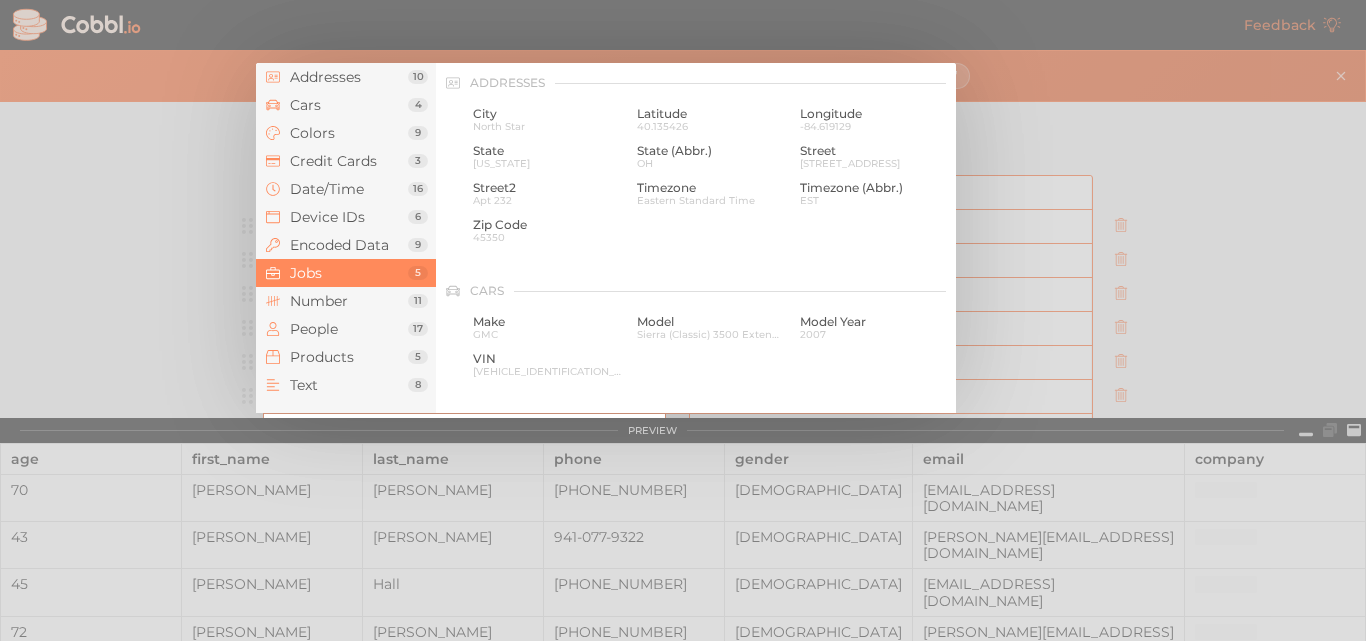 scroll, scrollTop: 1198, scrollLeft: 0, axis: vertical 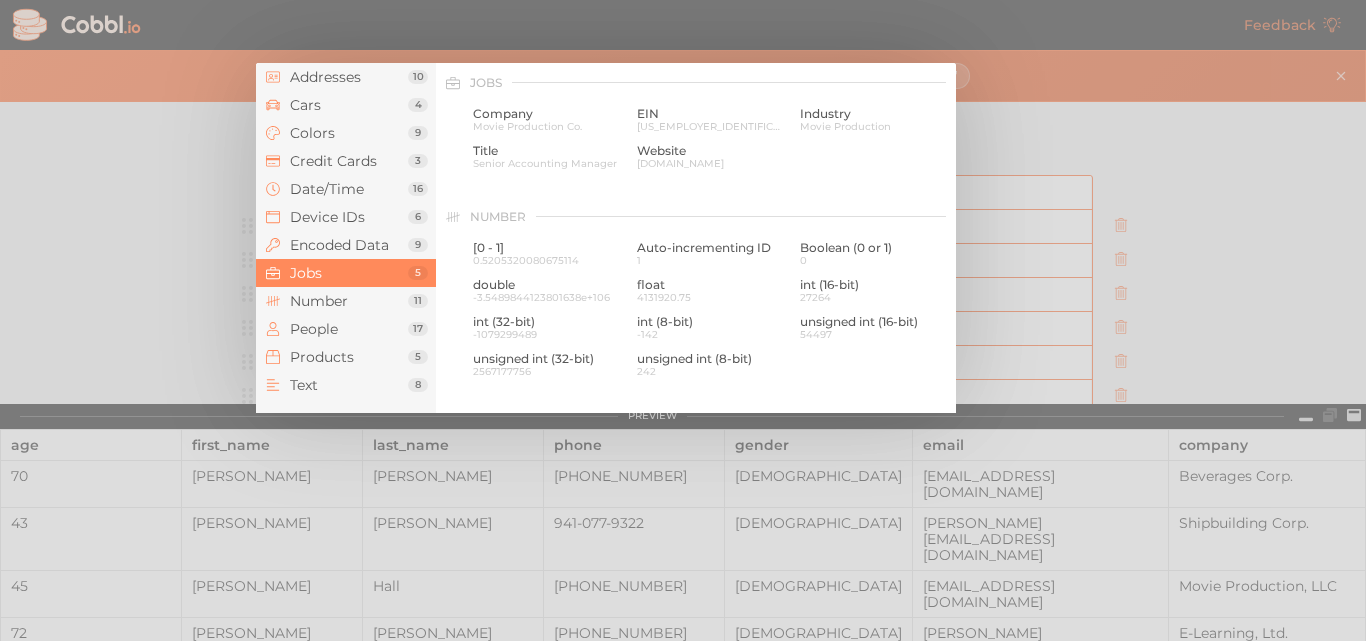 click at bounding box center (683, 320) 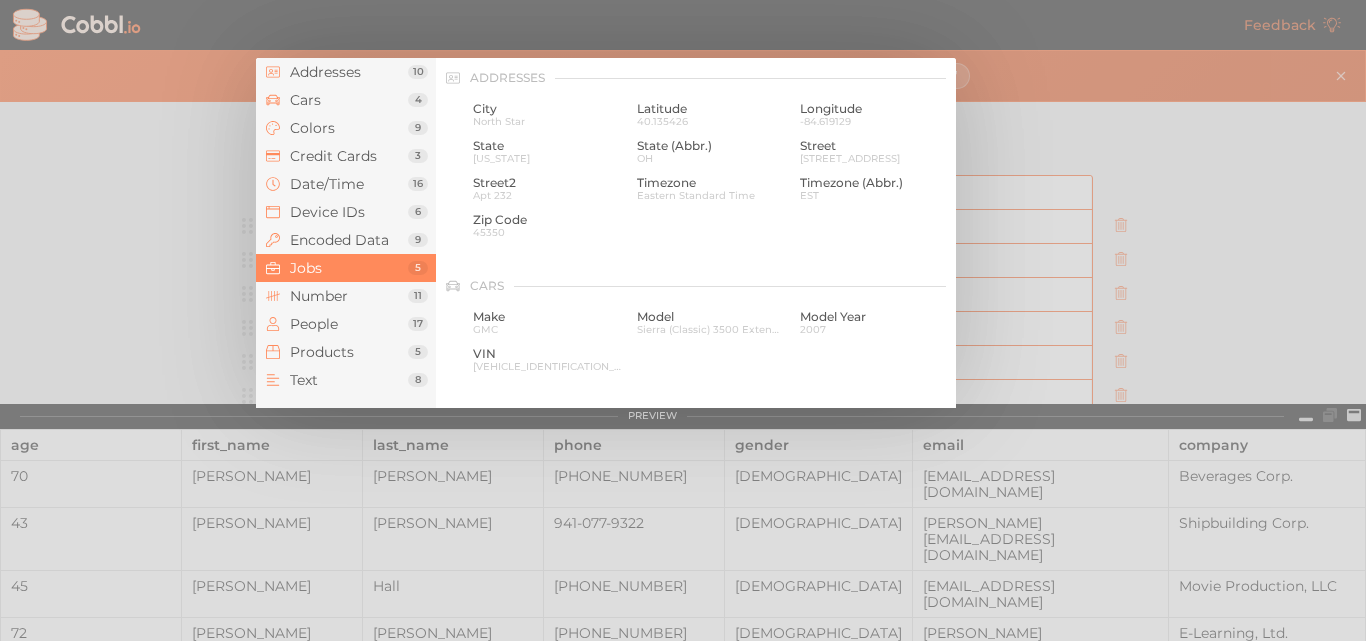 click at bounding box center (463, 430) 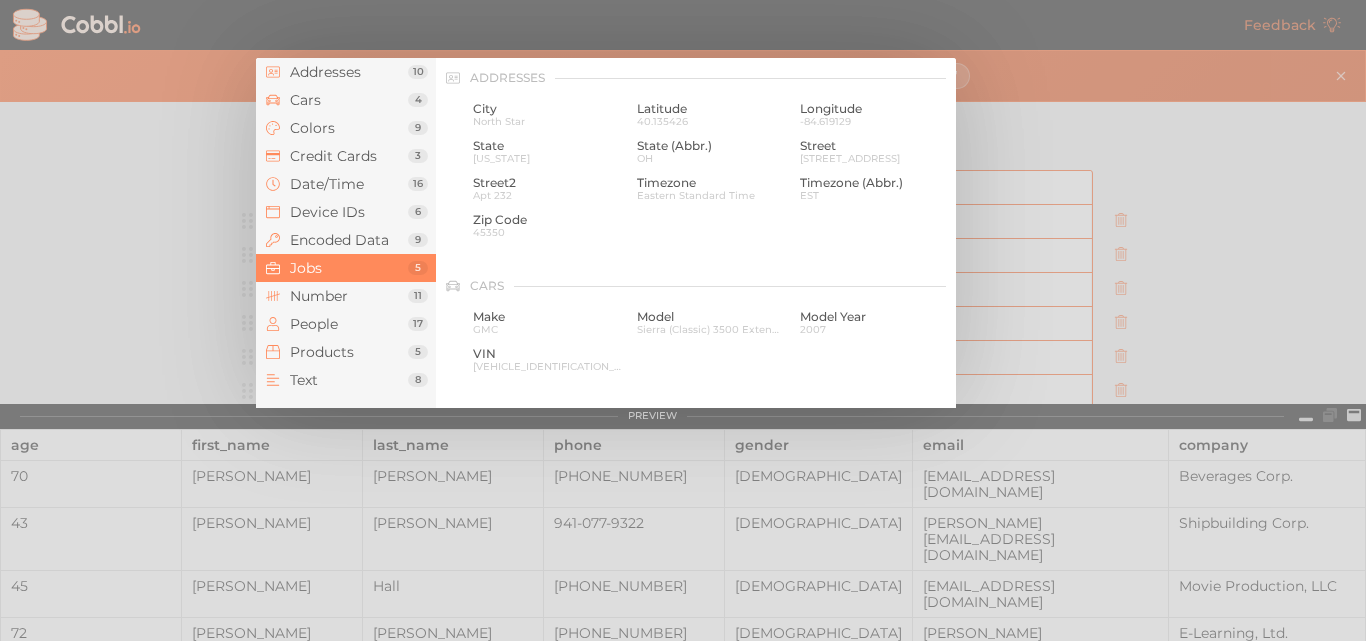 scroll, scrollTop: 1198, scrollLeft: 0, axis: vertical 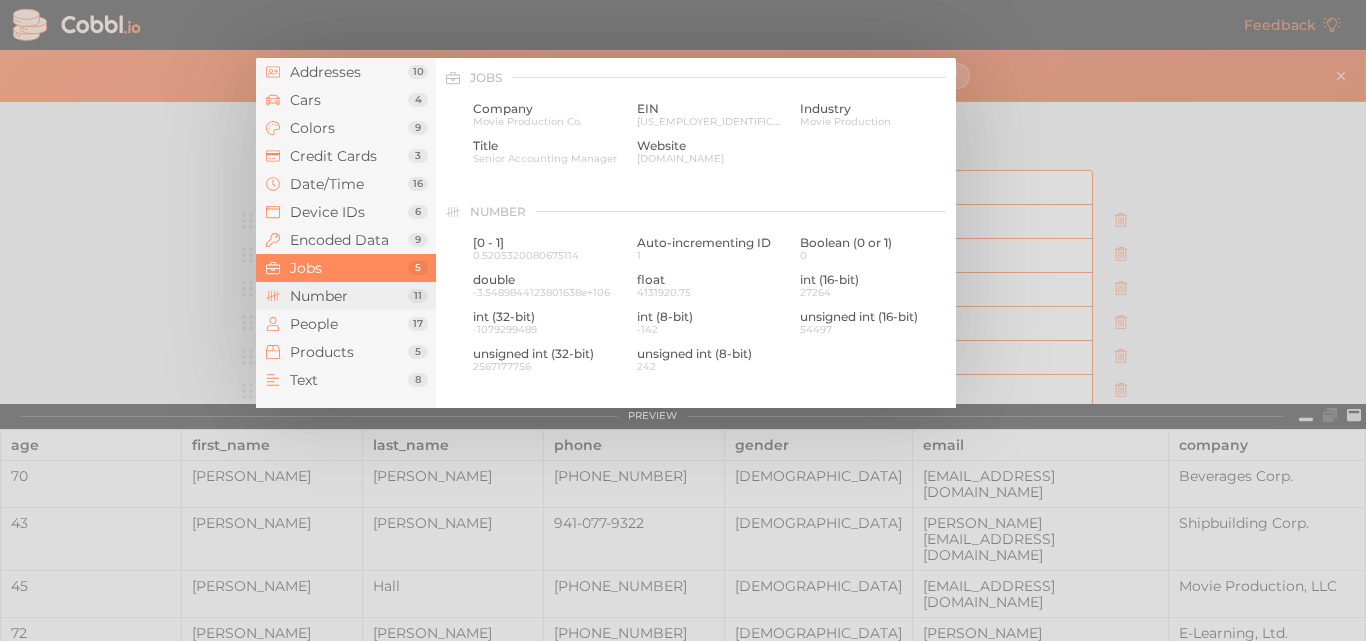 click on "Number" at bounding box center [349, 296] 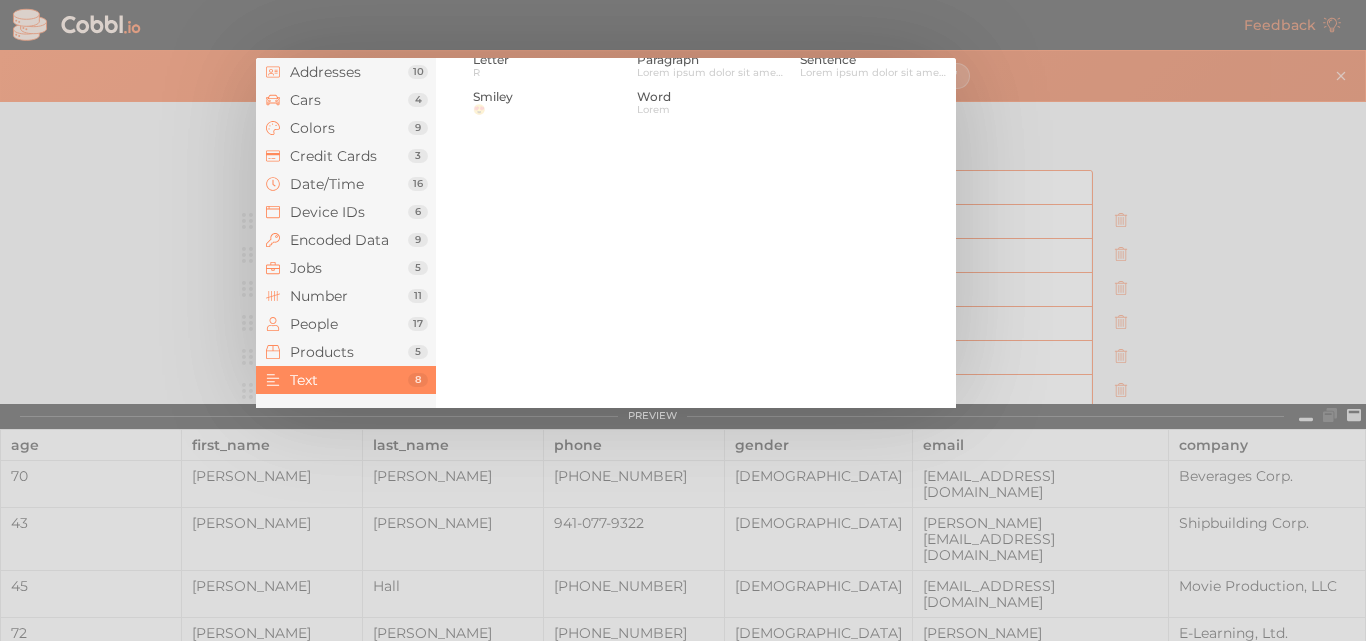 scroll, scrollTop: 1842, scrollLeft: 0, axis: vertical 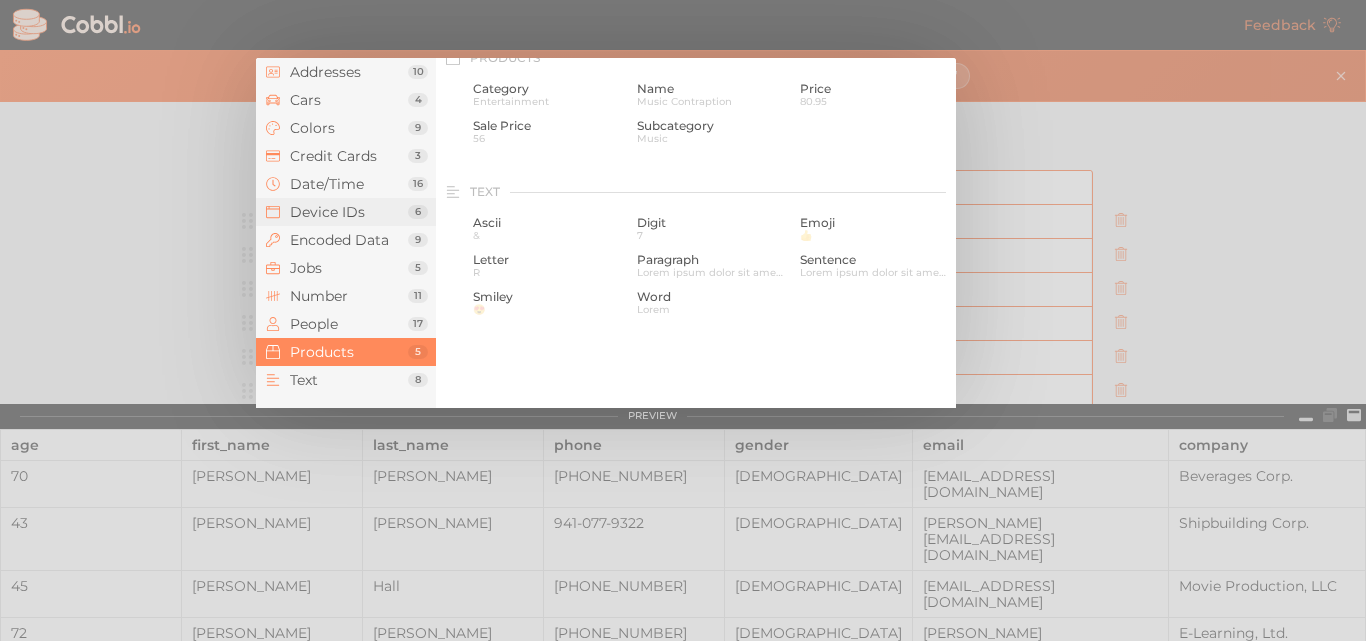 click on "Device IDs" at bounding box center (349, 212) 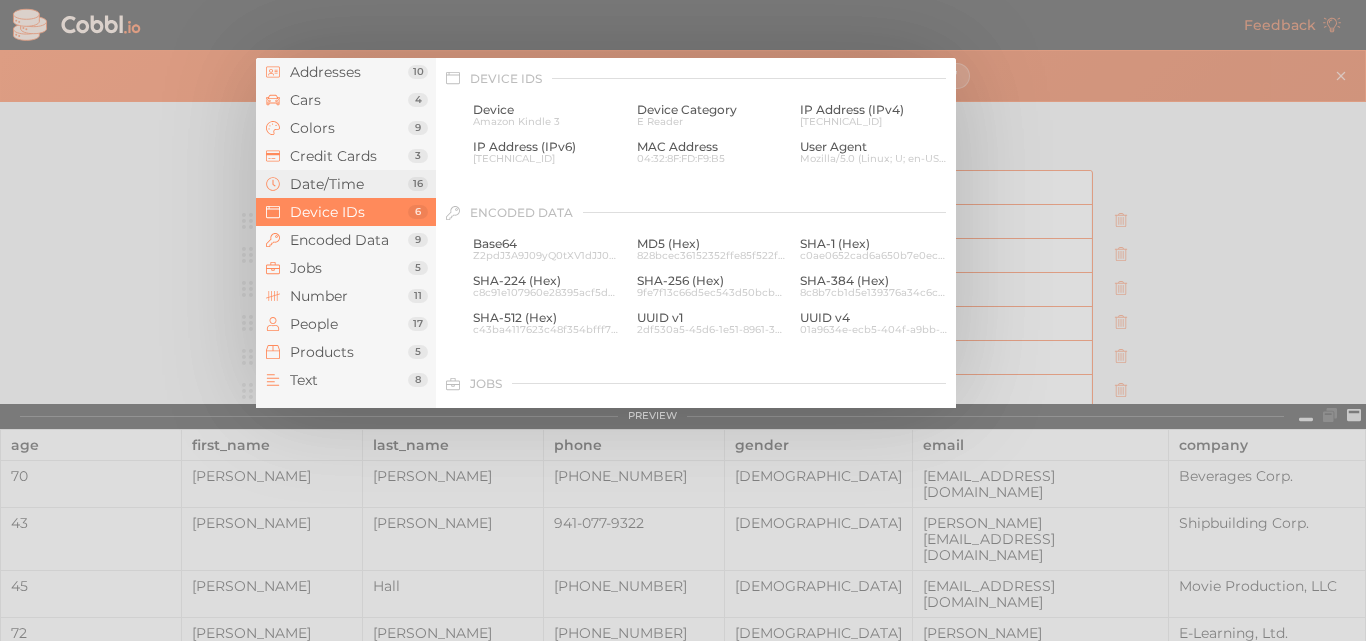 click on "Date/Time" at bounding box center (349, 184) 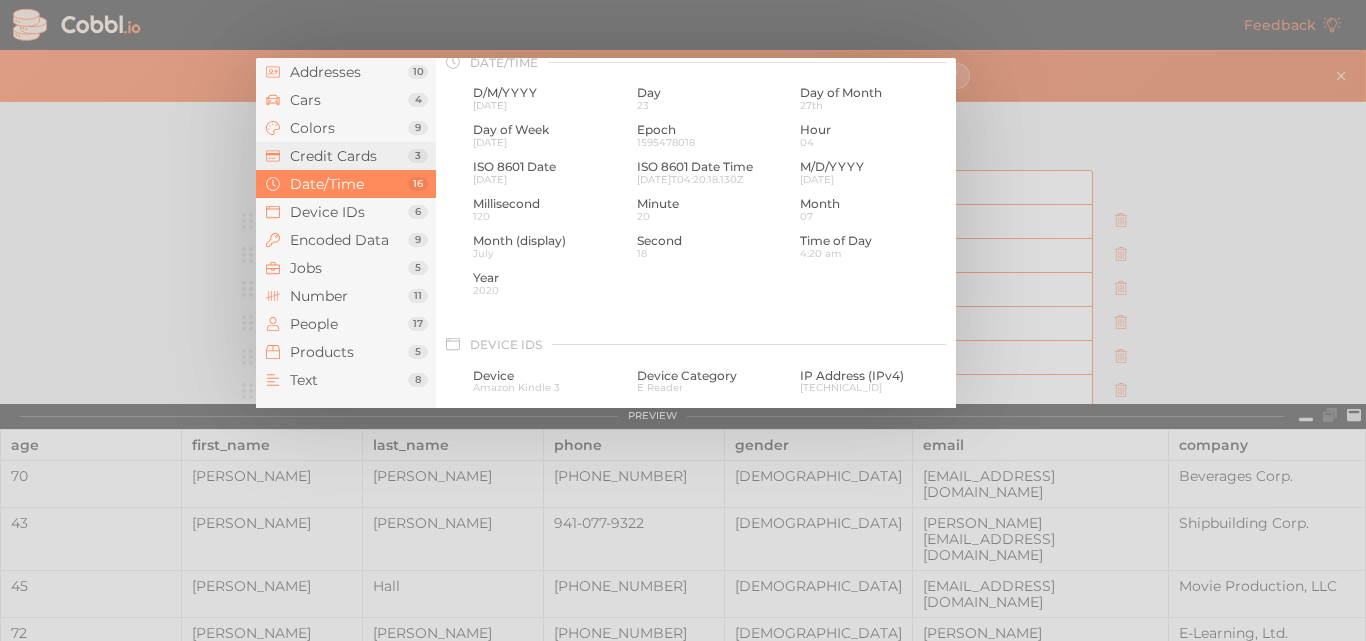 scroll, scrollTop: 610, scrollLeft: 0, axis: vertical 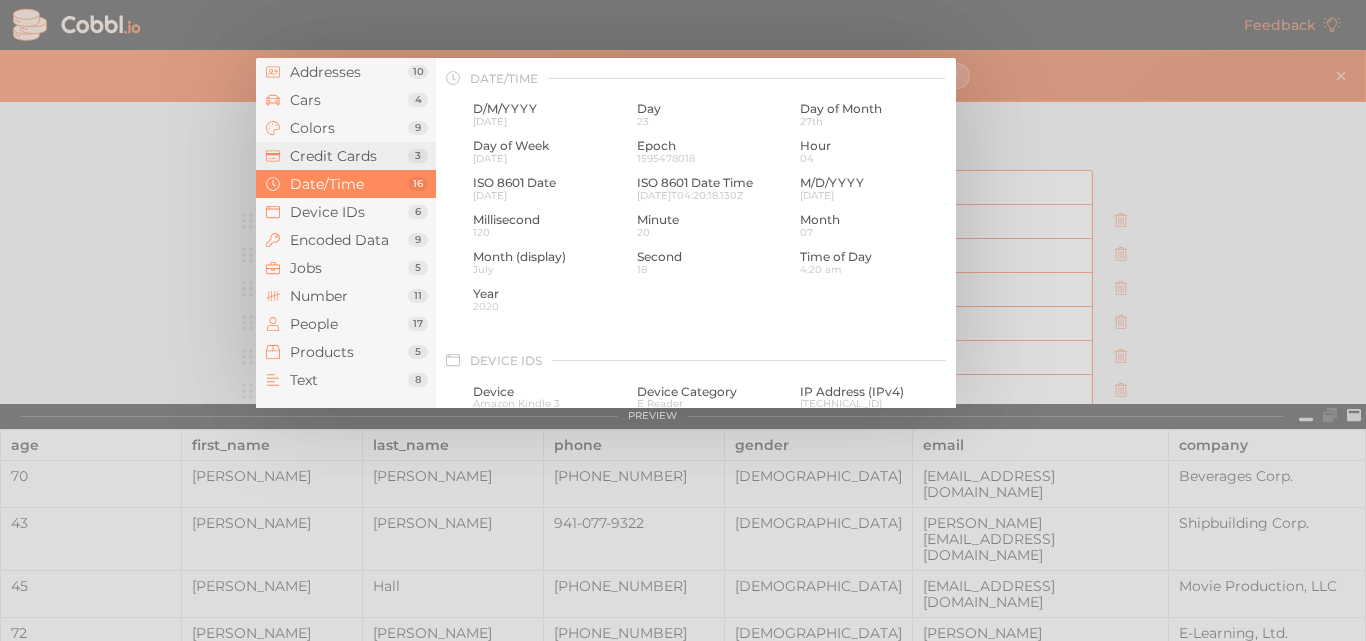 click on "Credit Cards" at bounding box center (349, 156) 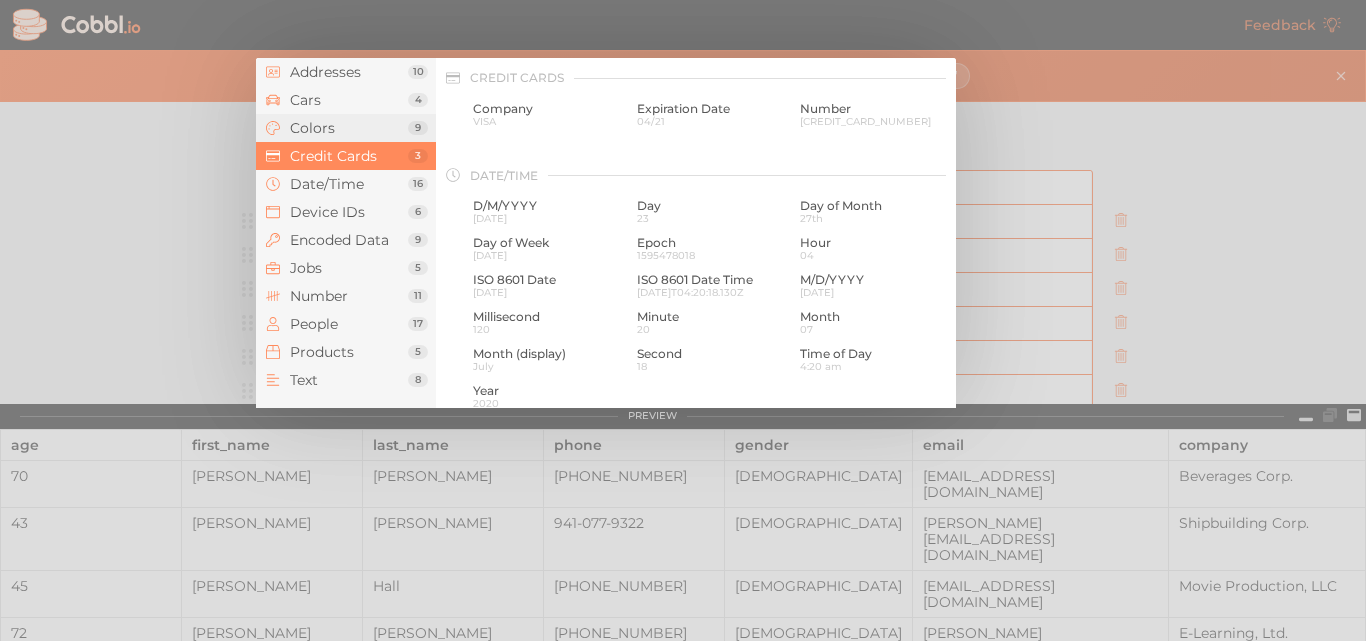 click on "Colors" at bounding box center (349, 128) 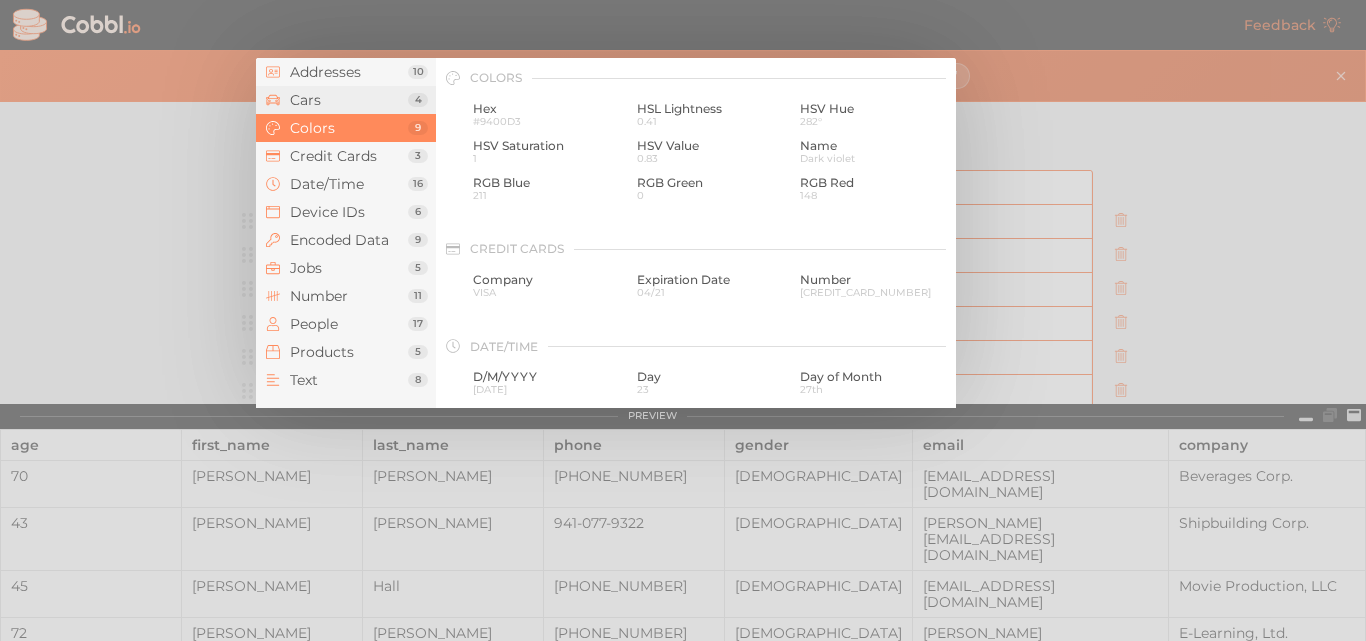 click on "Cars" at bounding box center [349, 100] 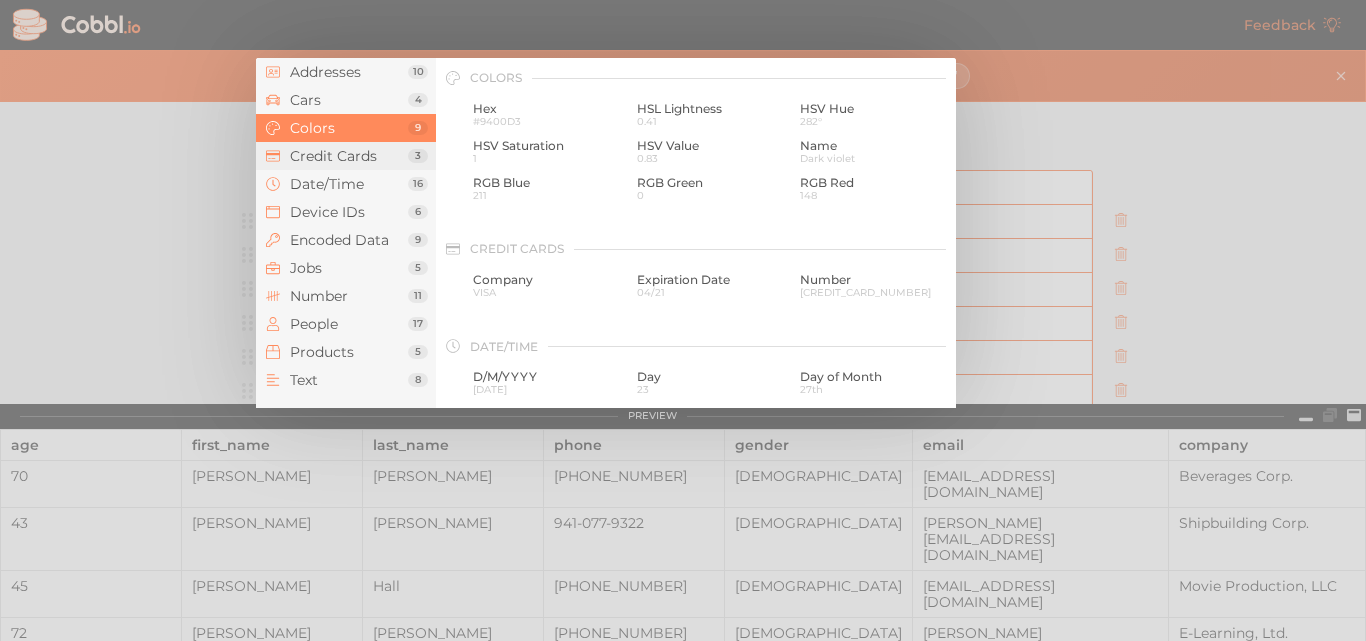 scroll, scrollTop: 208, scrollLeft: 0, axis: vertical 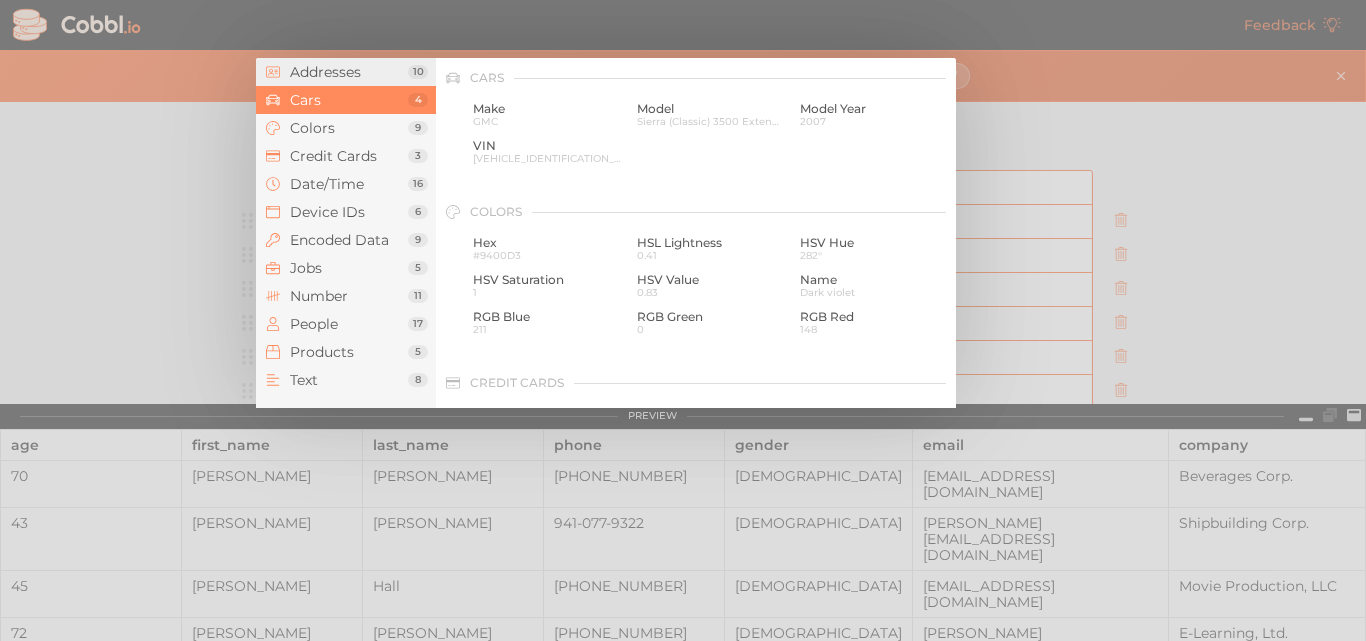 click on "Addresses" at bounding box center (349, 72) 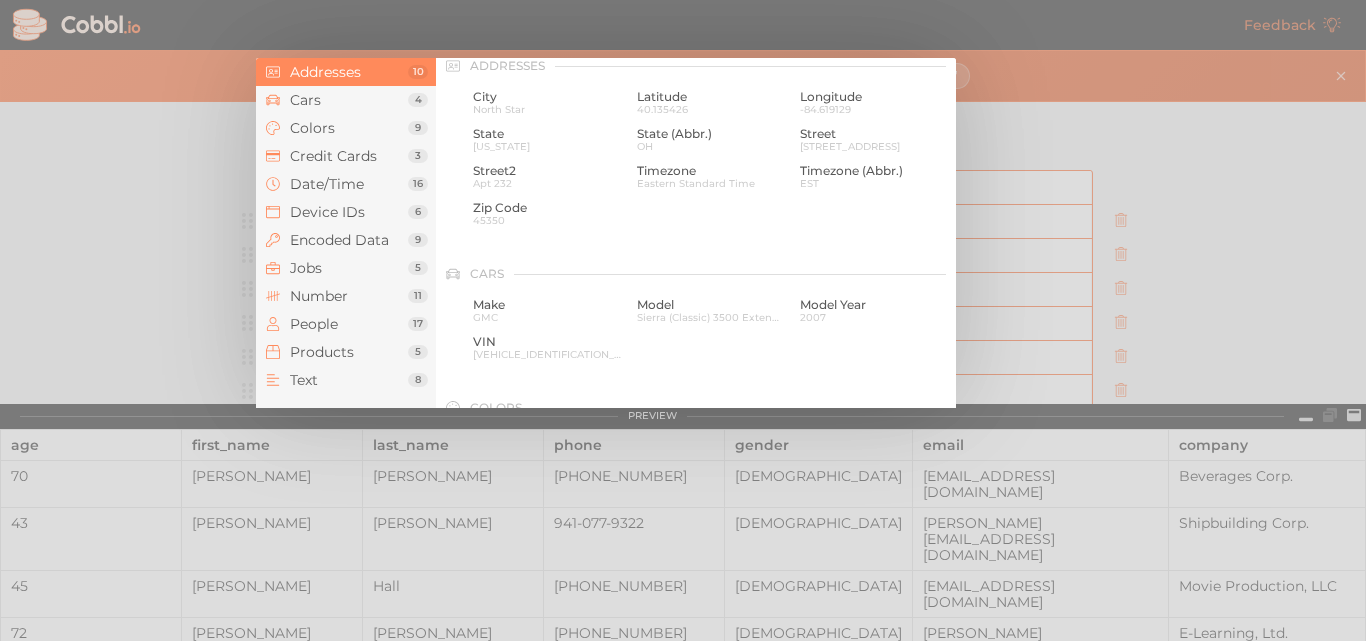 scroll, scrollTop: 0, scrollLeft: 0, axis: both 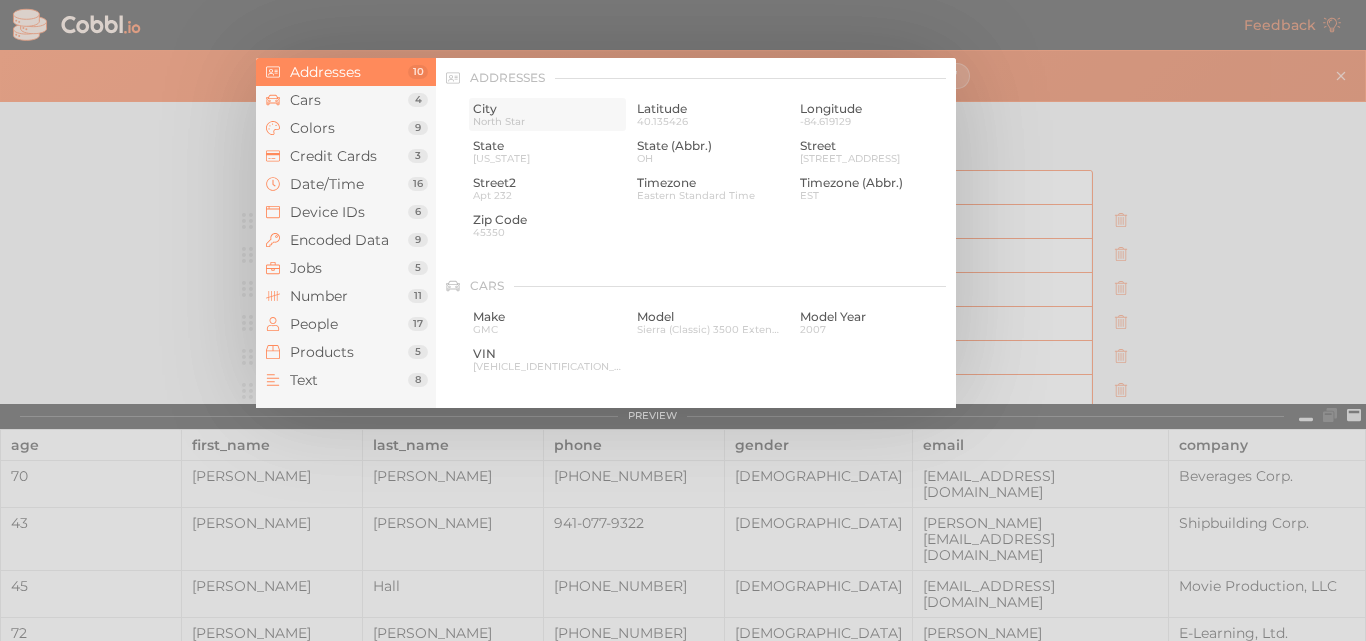 click on "City" at bounding box center (547, 109) 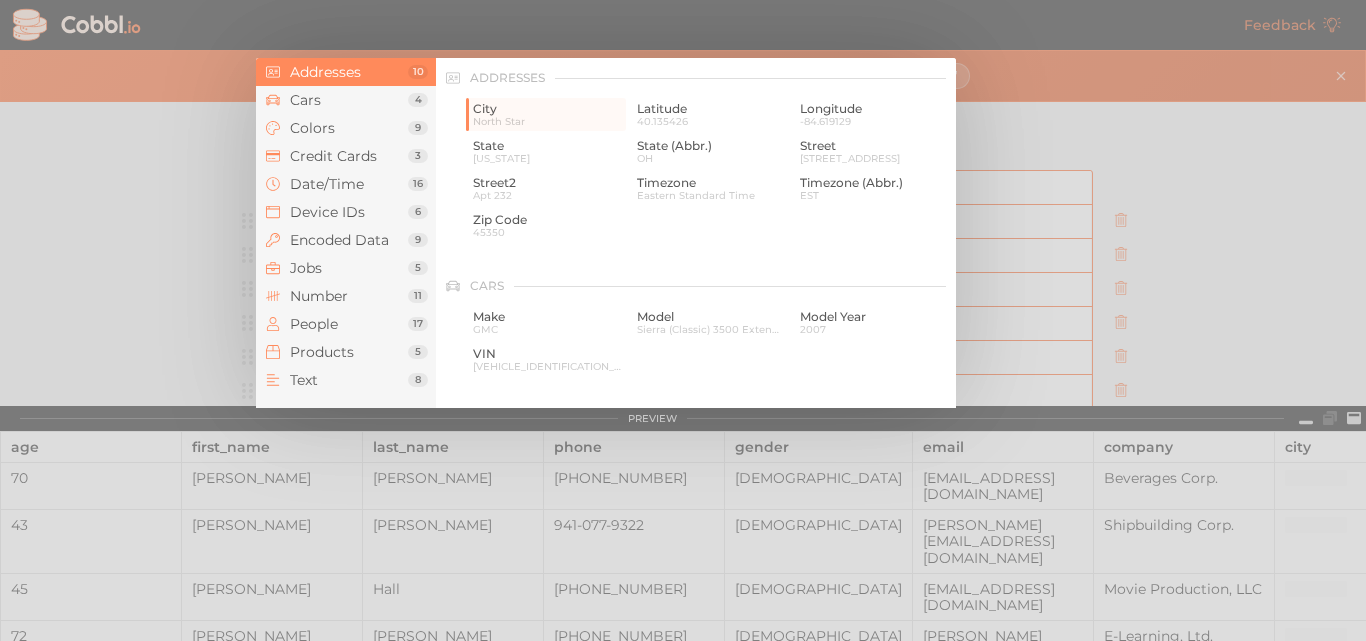 click at bounding box center (463, 425) 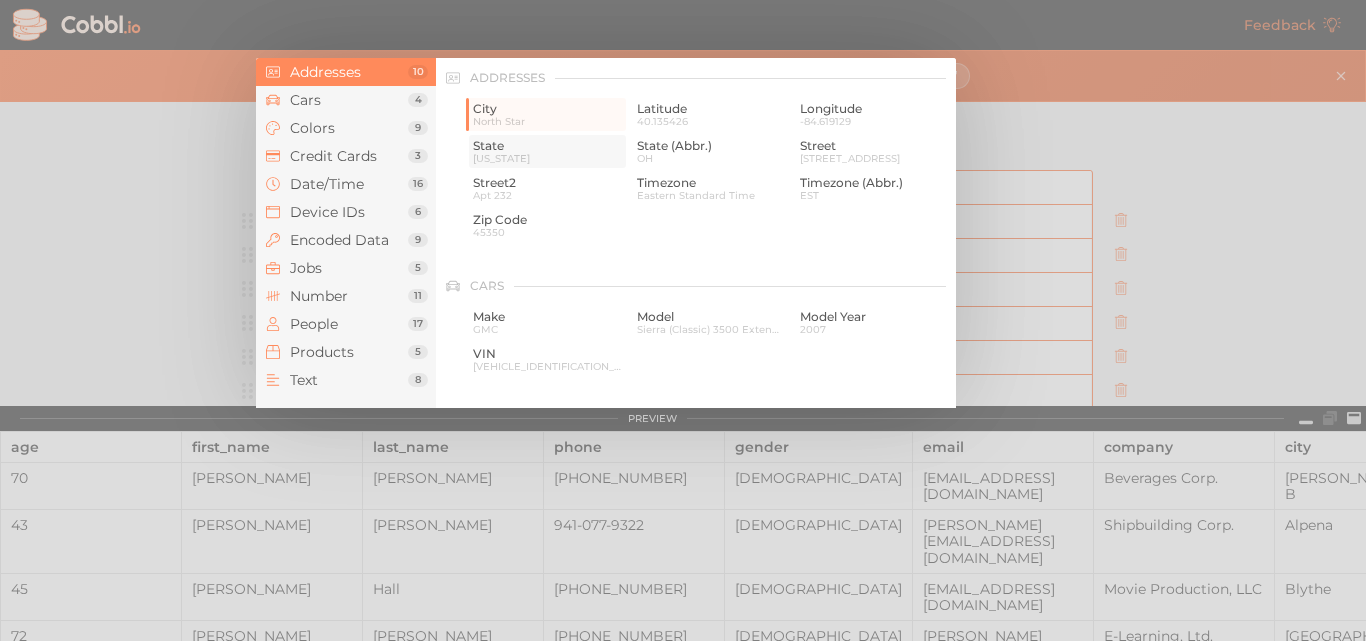 click on "[US_STATE]" at bounding box center (547, 158) 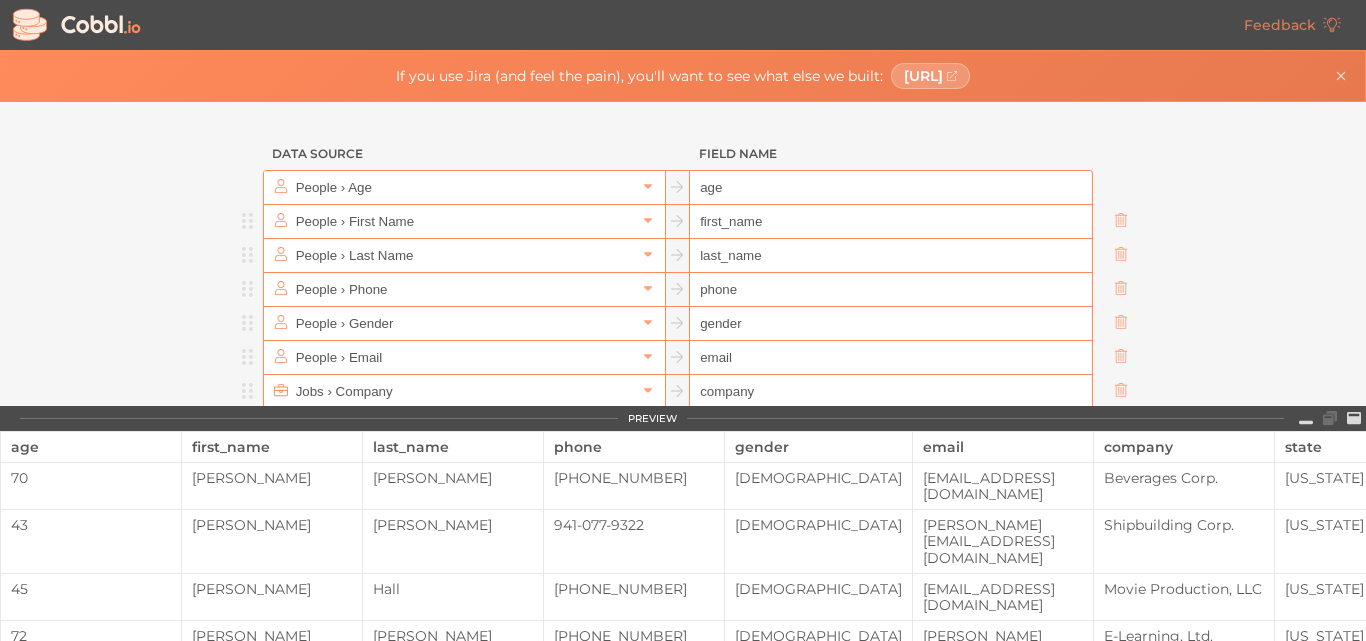click at bounding box center [463, 425] 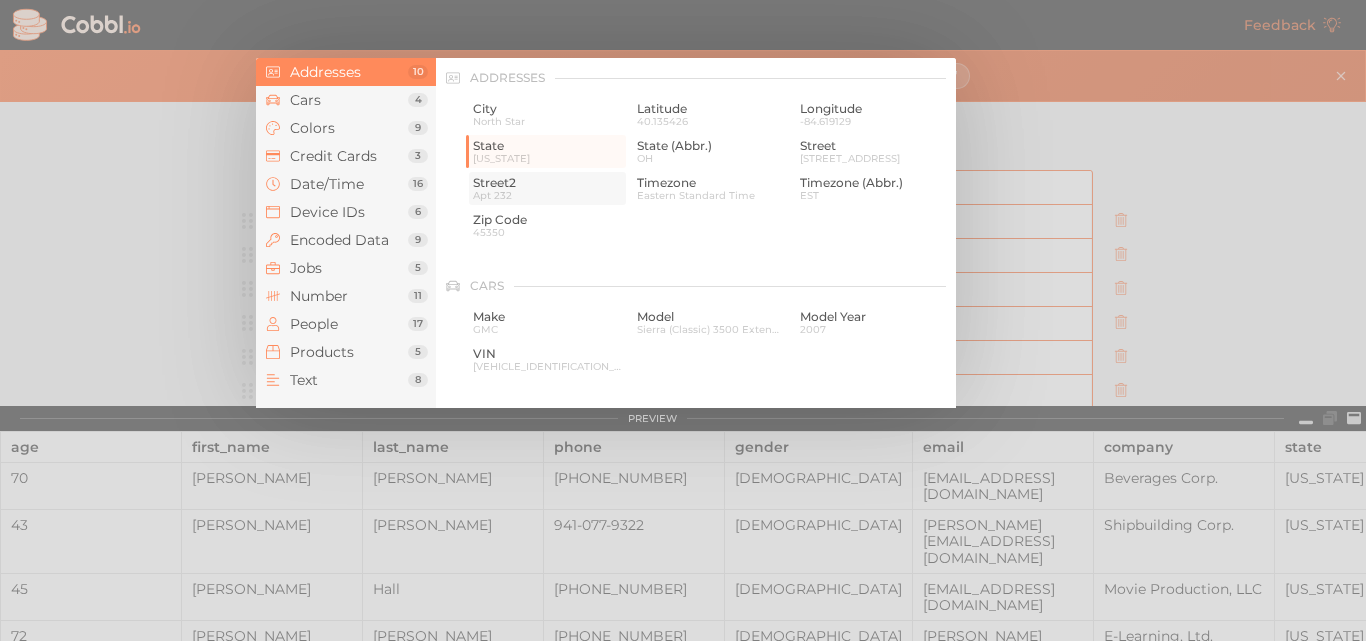 click on "Apt 232" at bounding box center [547, 195] 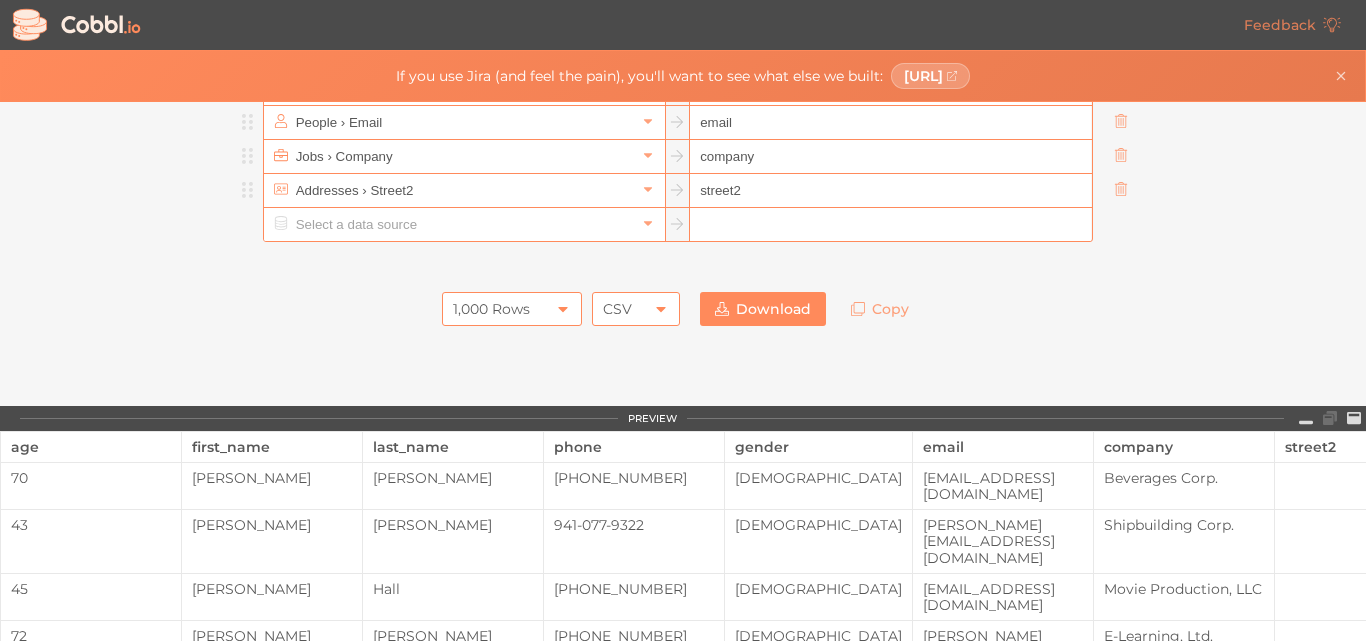 scroll, scrollTop: 205, scrollLeft: 0, axis: vertical 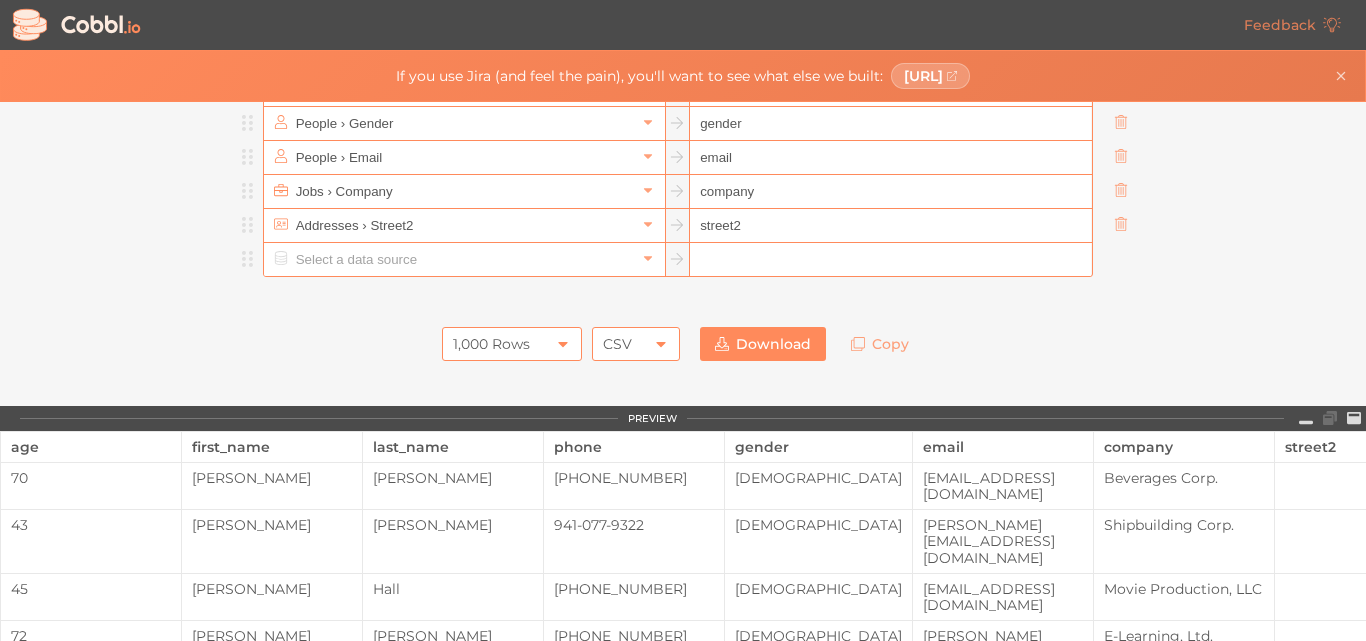click at bounding box center (463, 259) 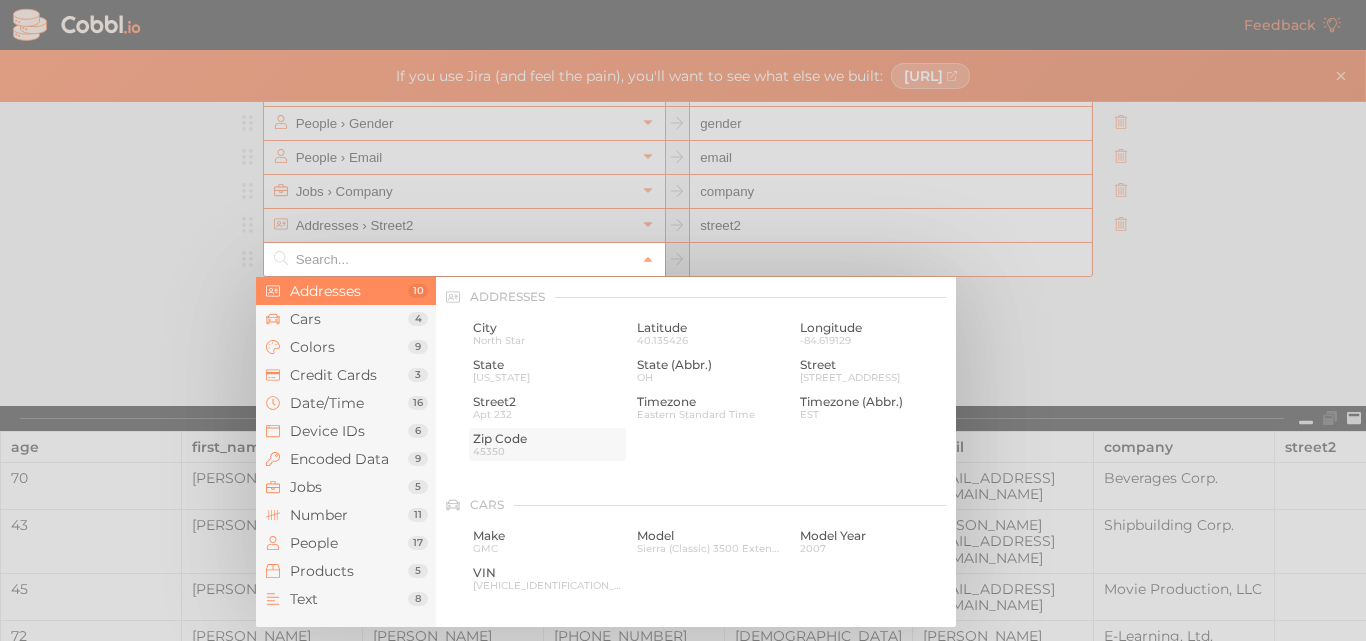 click on "45350" at bounding box center [547, 451] 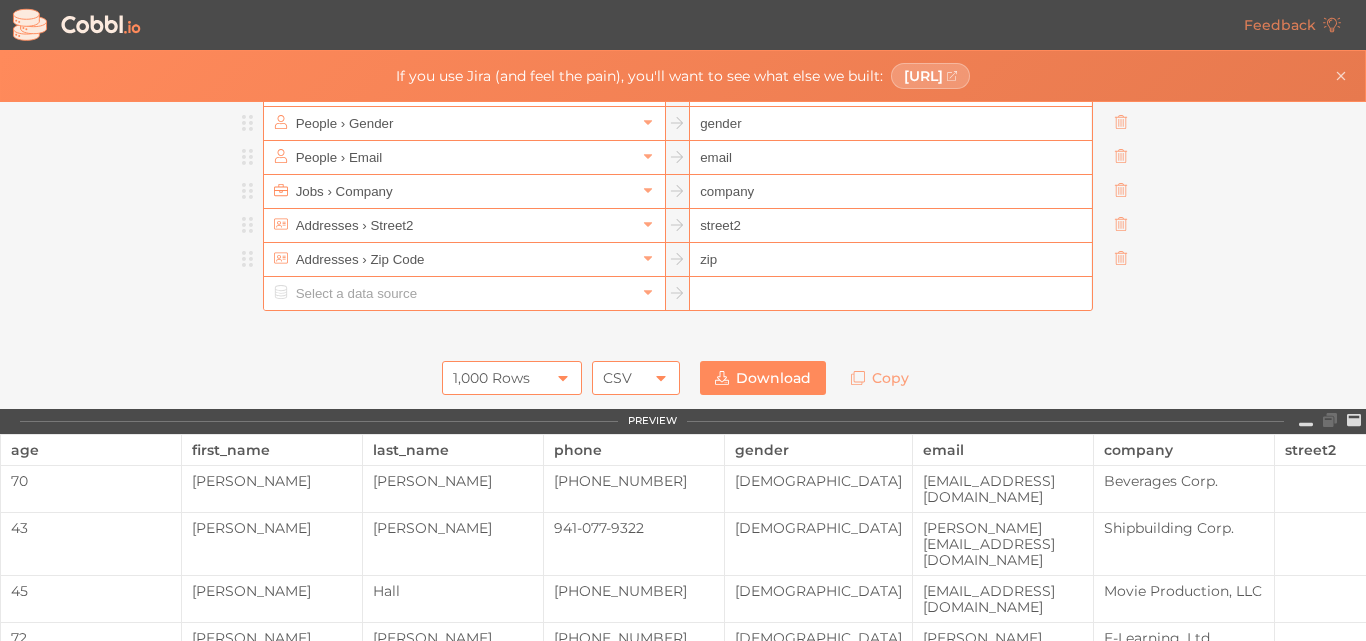 scroll, scrollTop: 239, scrollLeft: 0, axis: vertical 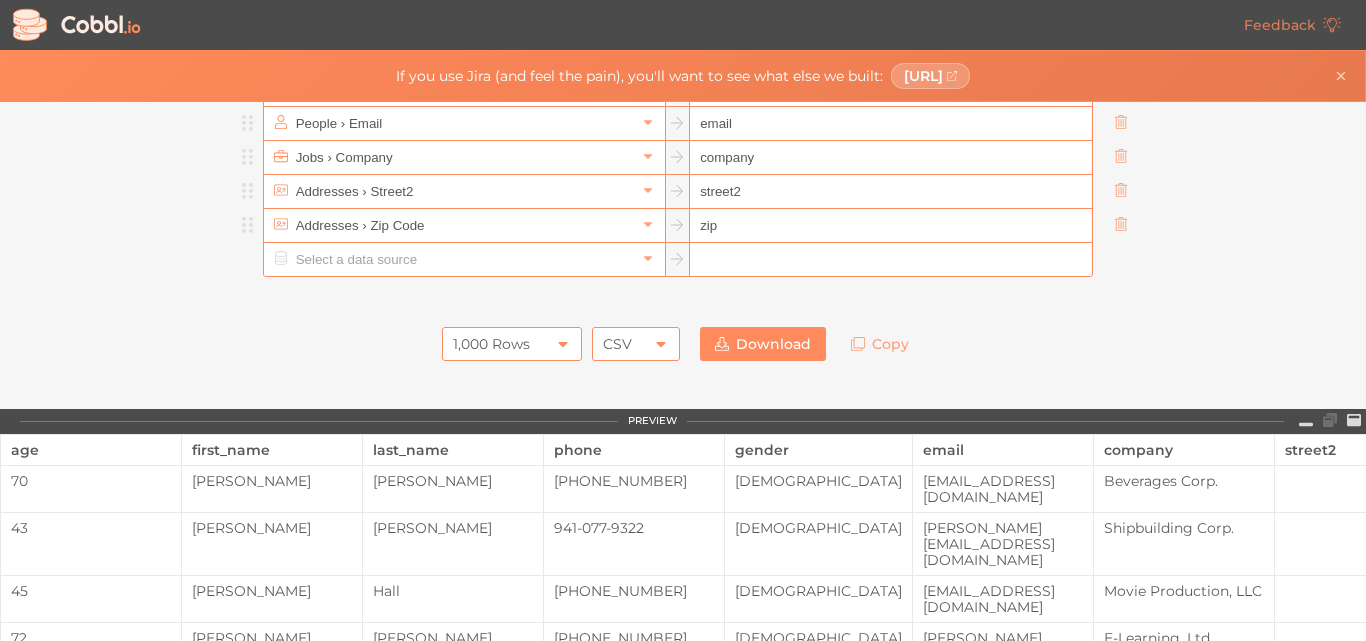 click on "Download" at bounding box center (763, 344) 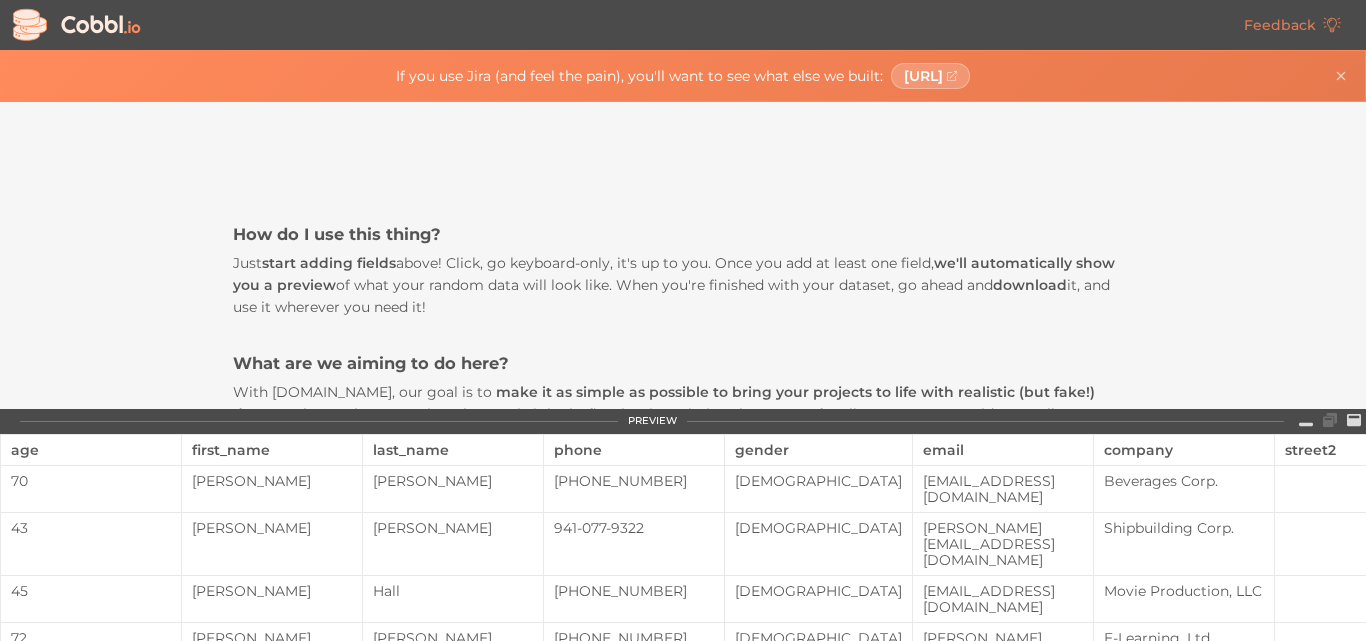 scroll, scrollTop: 200, scrollLeft: 0, axis: vertical 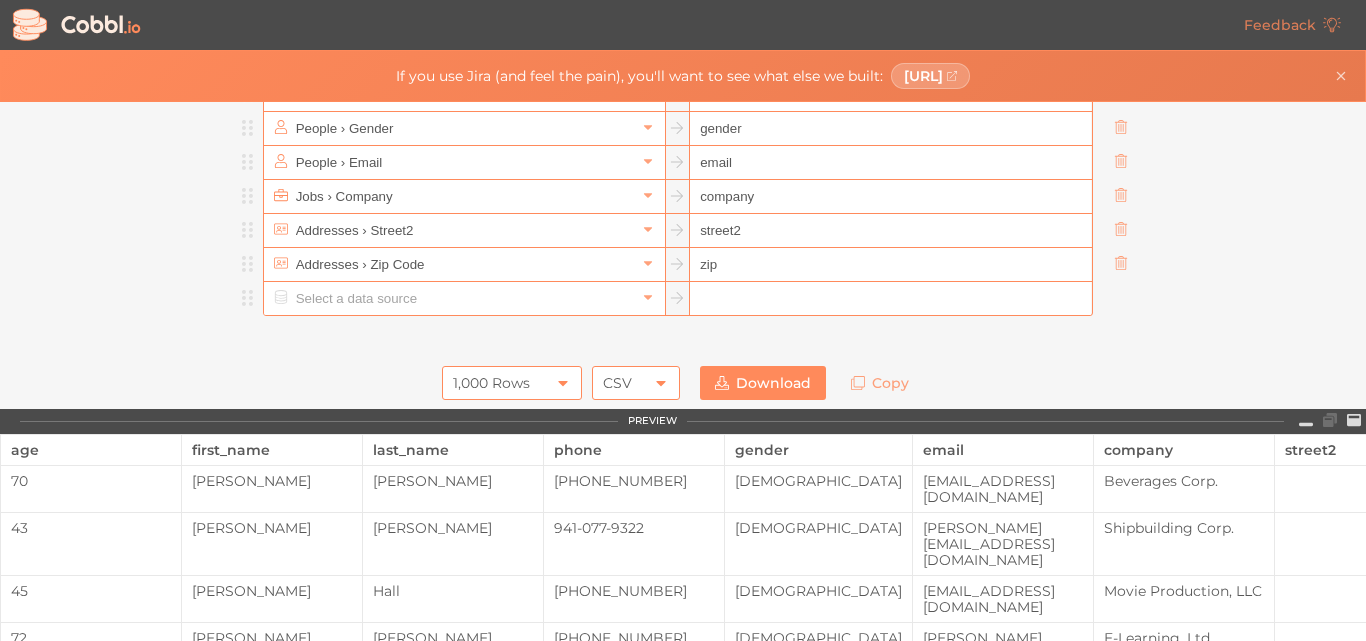 click at bounding box center (463, 298) 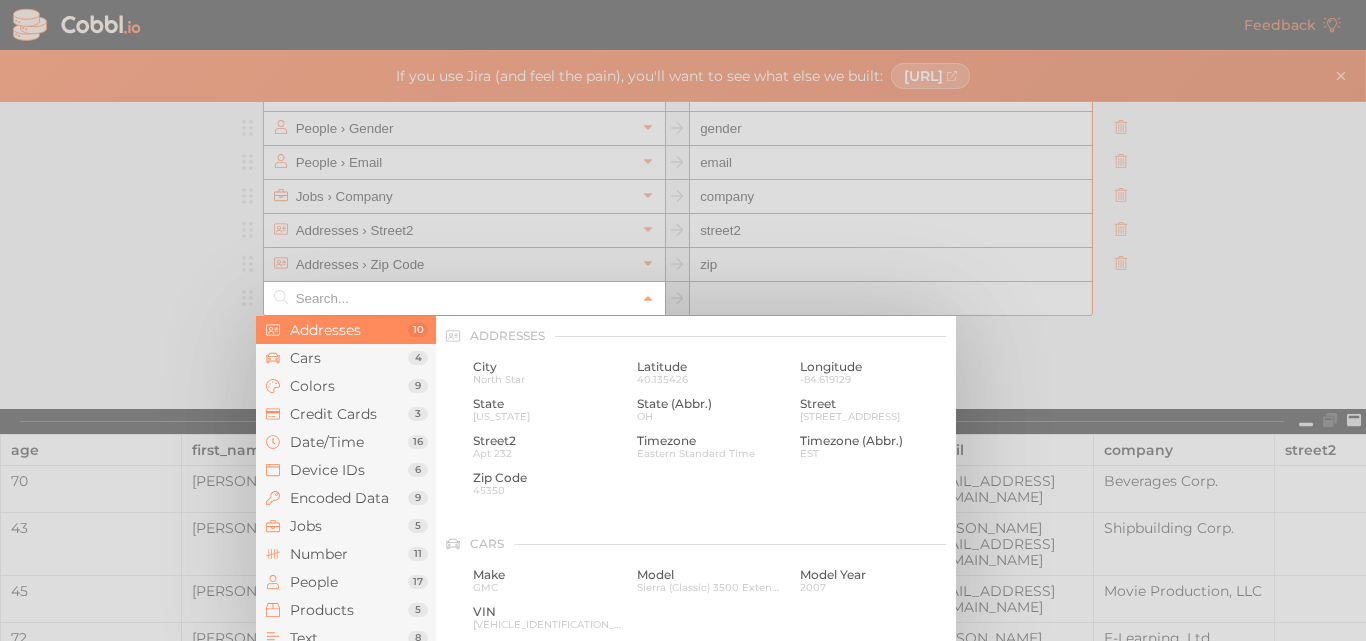 click on "Addresses" at bounding box center (349, 330) 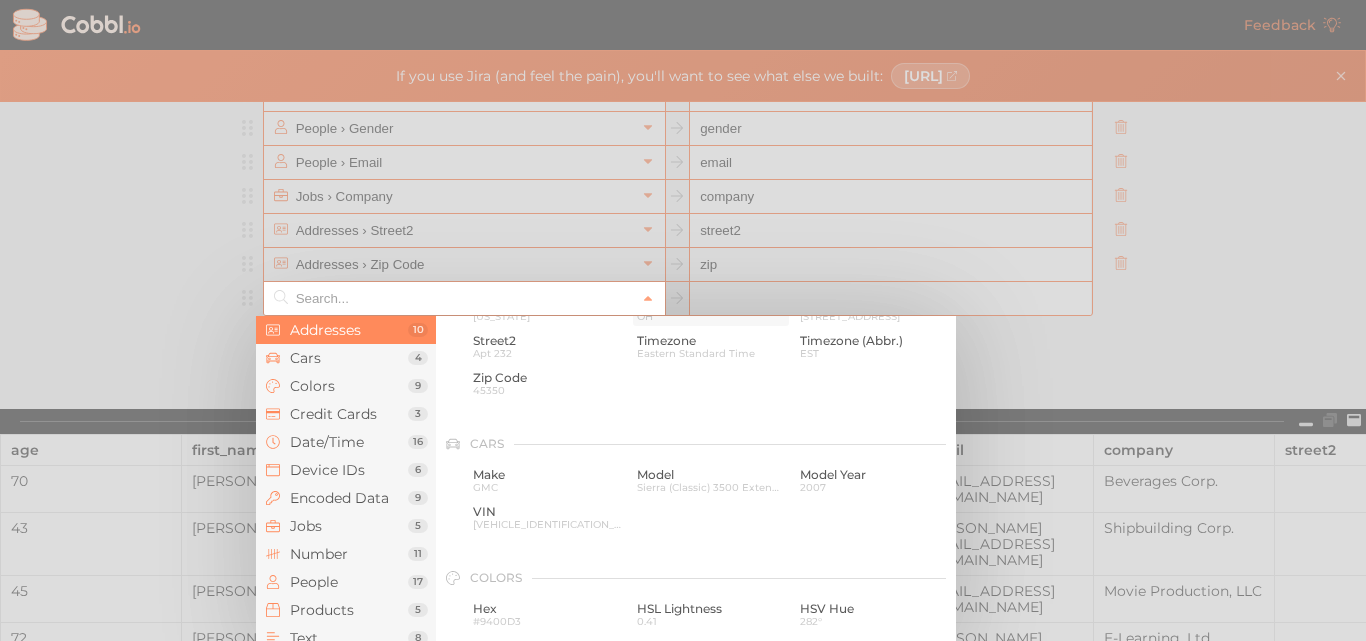scroll, scrollTop: 0, scrollLeft: 0, axis: both 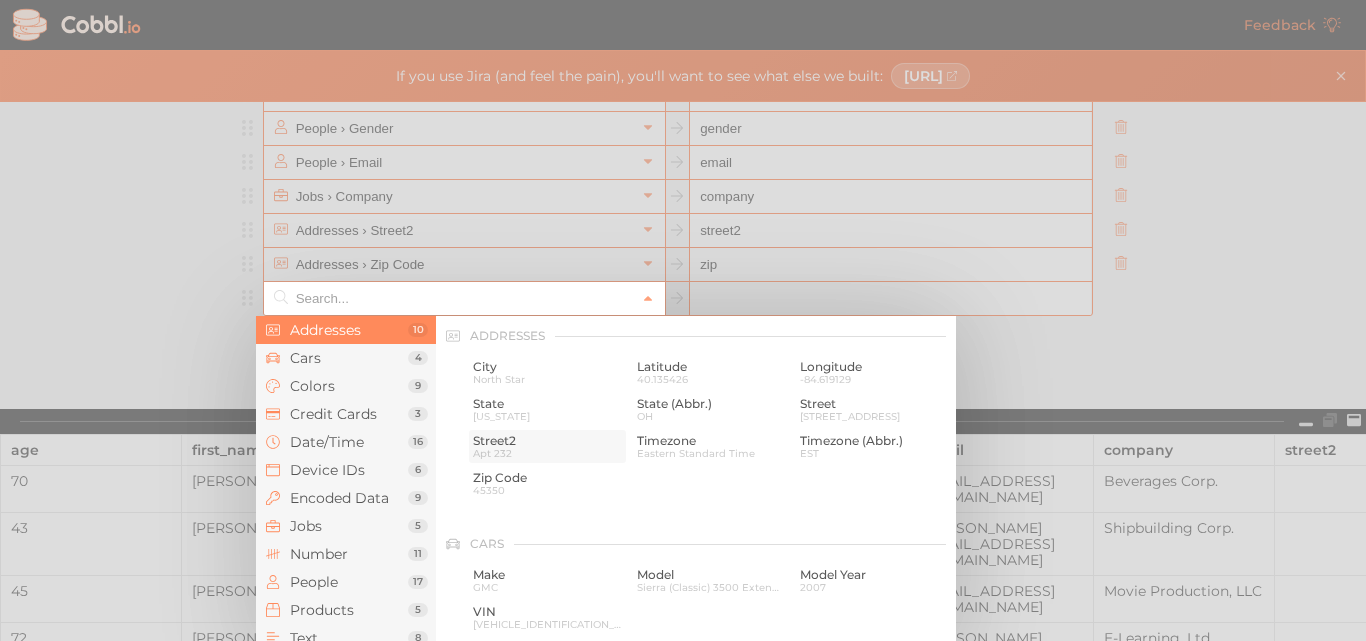 click on "Street2" at bounding box center (547, 441) 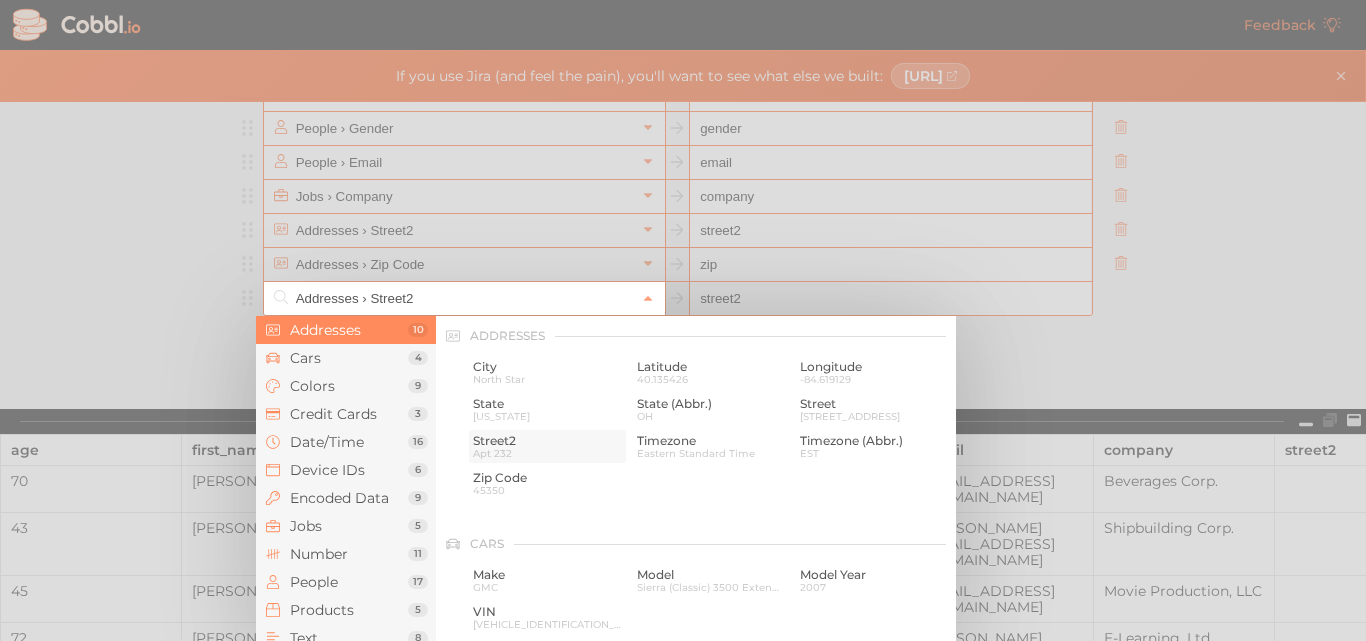 scroll, scrollTop: 234, scrollLeft: 0, axis: vertical 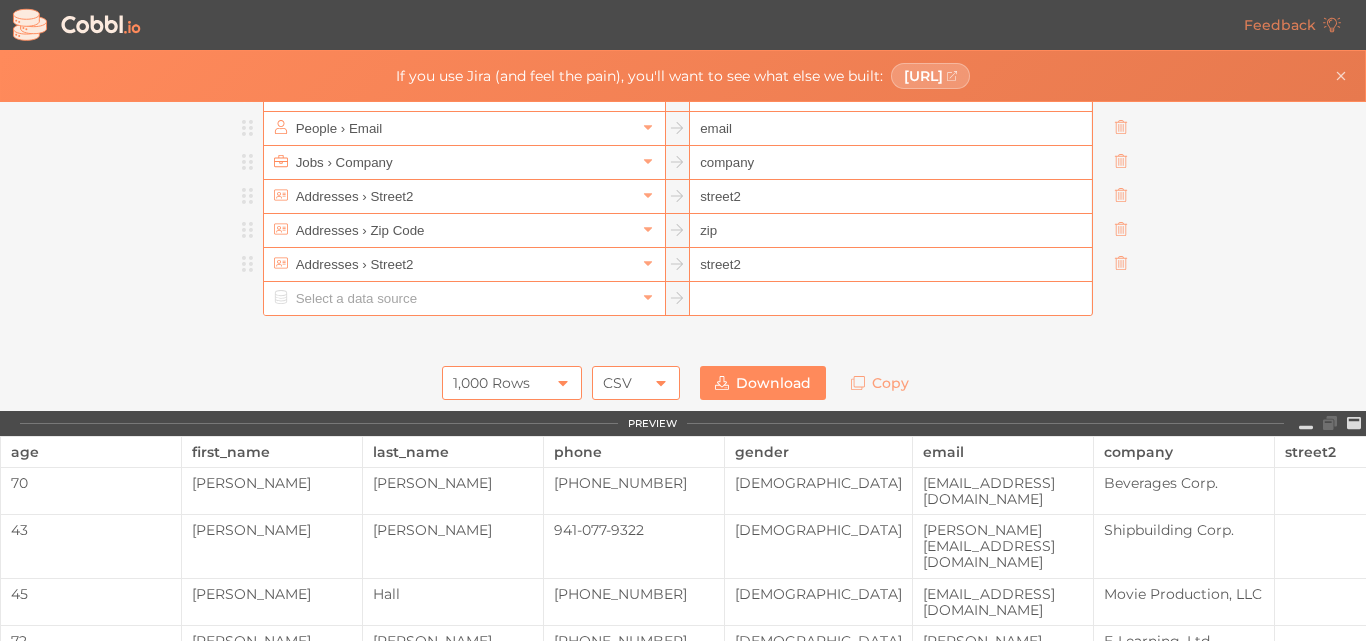 click on "Download" at bounding box center (763, 383) 